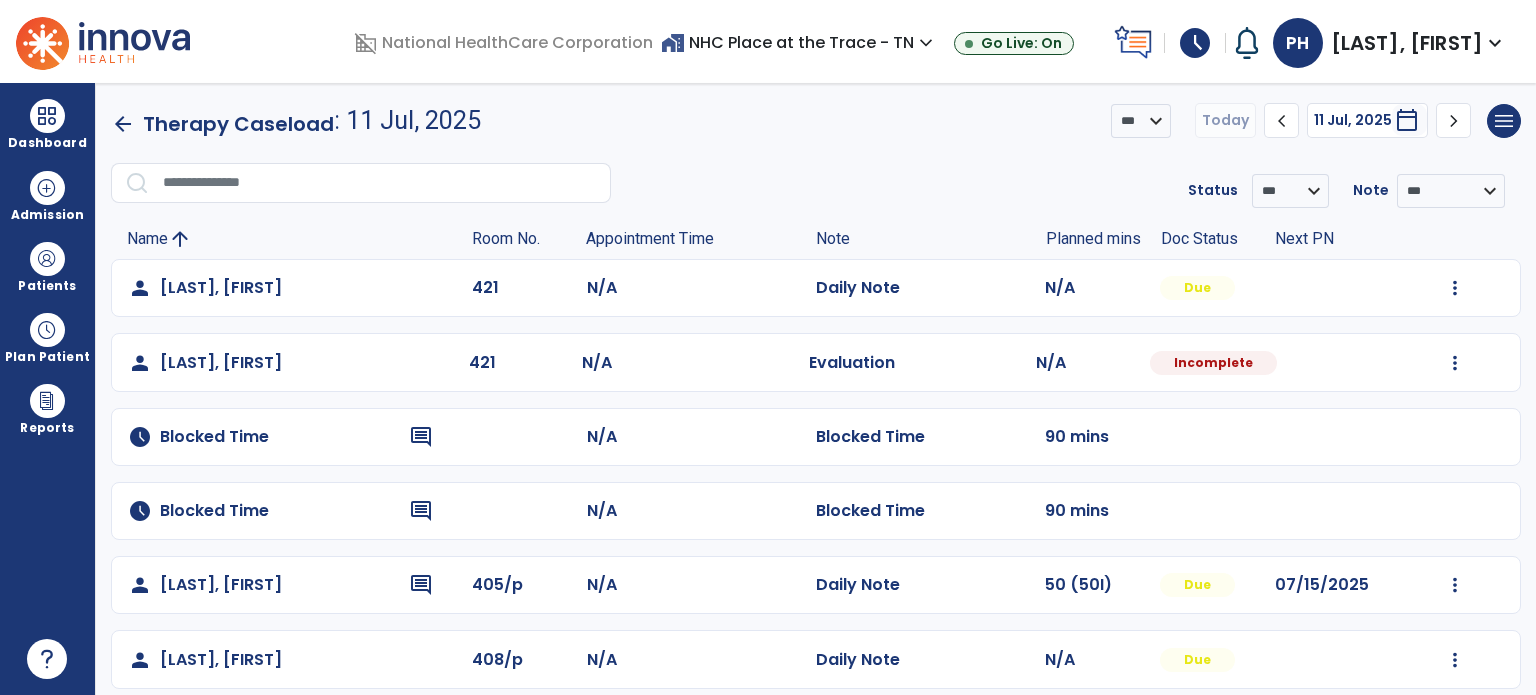 scroll, scrollTop: 0, scrollLeft: 0, axis: both 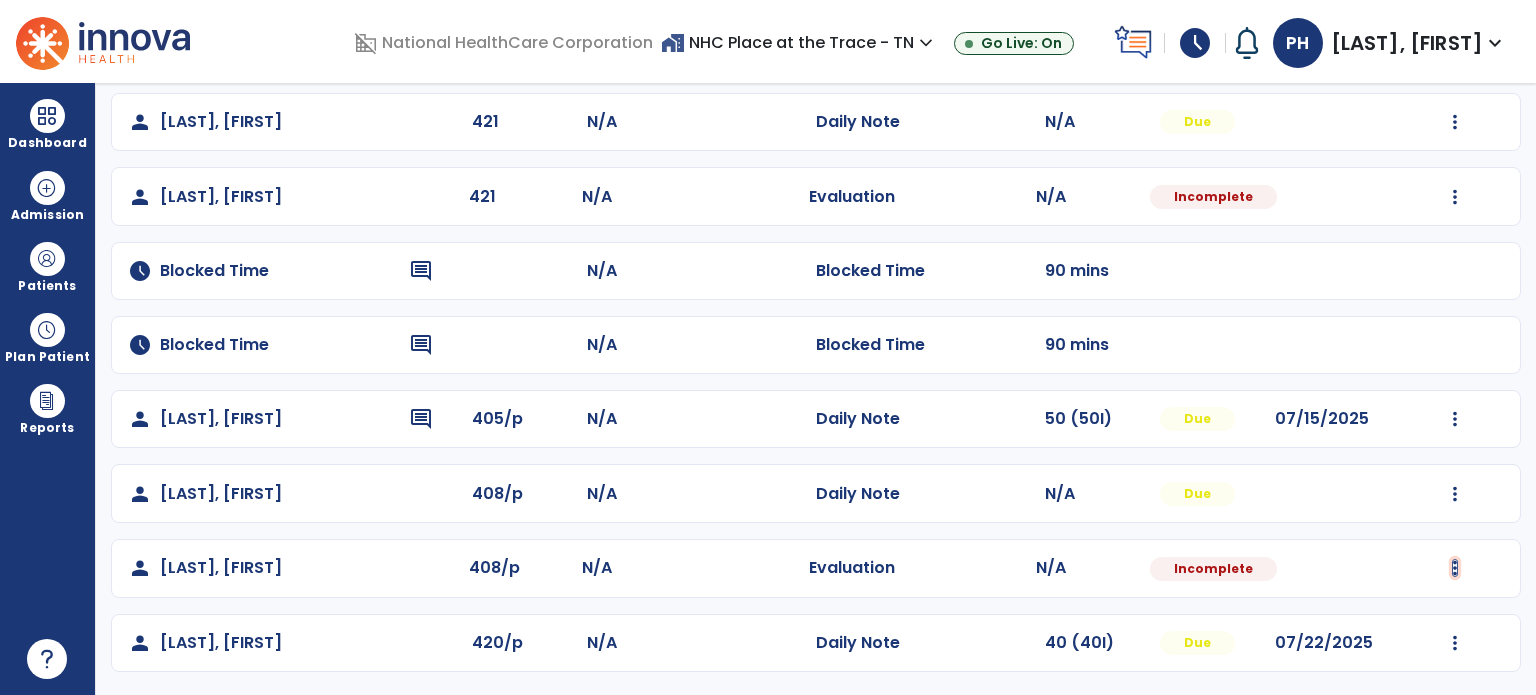 click at bounding box center (1455, 122) 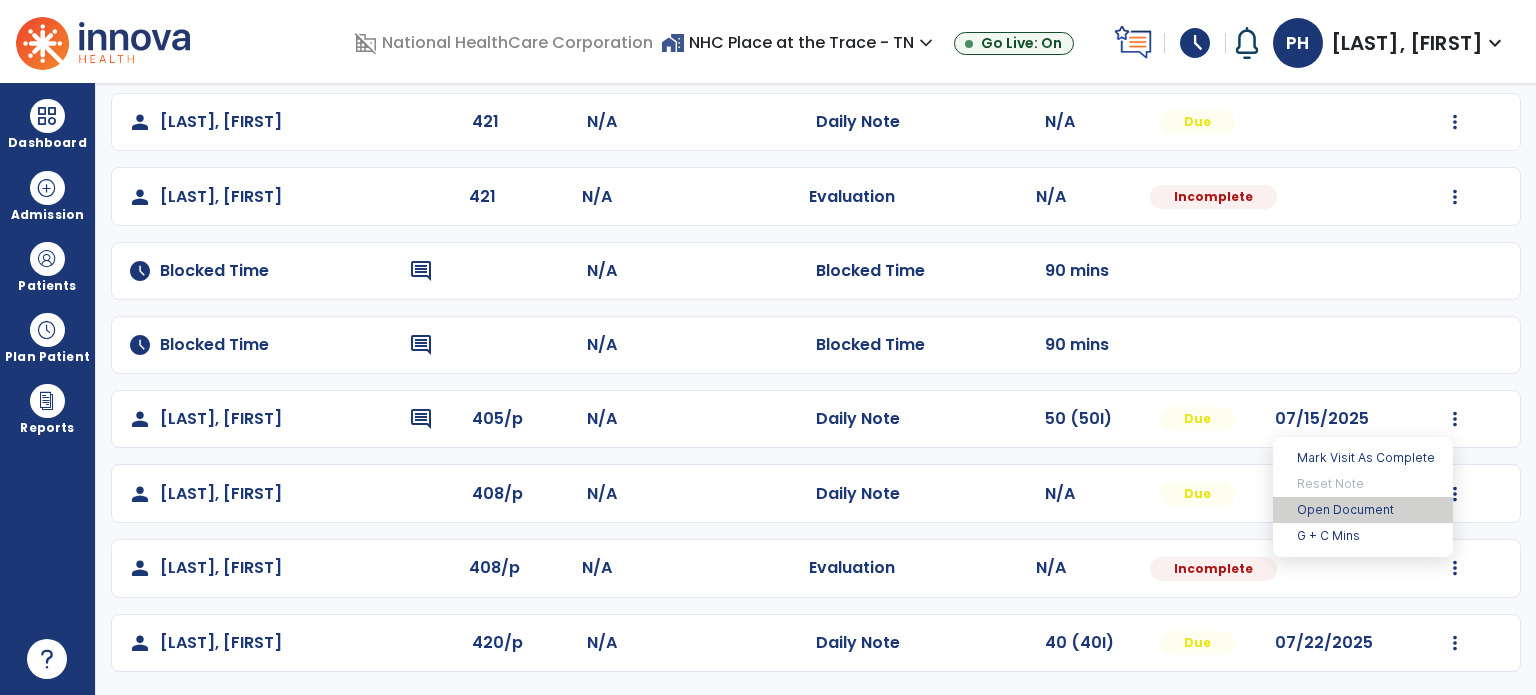click on "Open Document" at bounding box center (1363, 510) 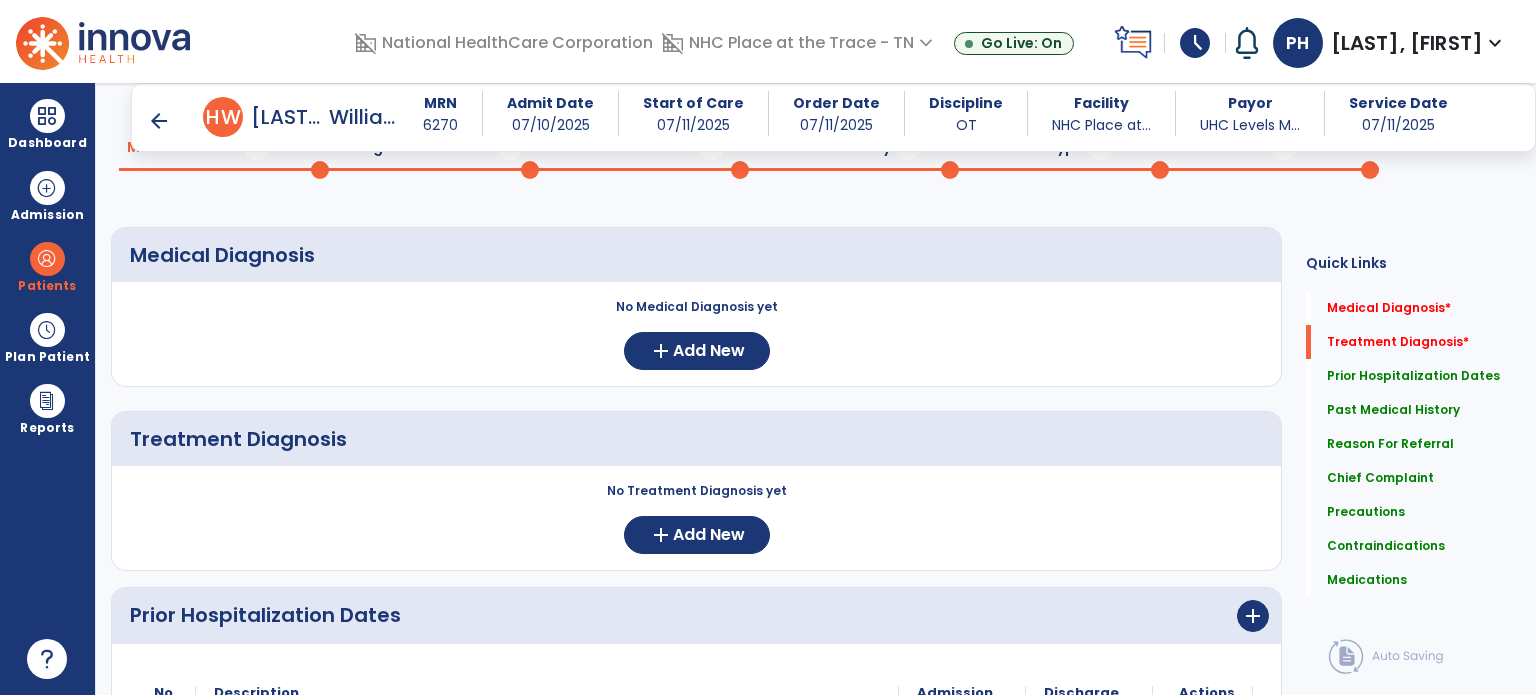 scroll, scrollTop: 0, scrollLeft: 0, axis: both 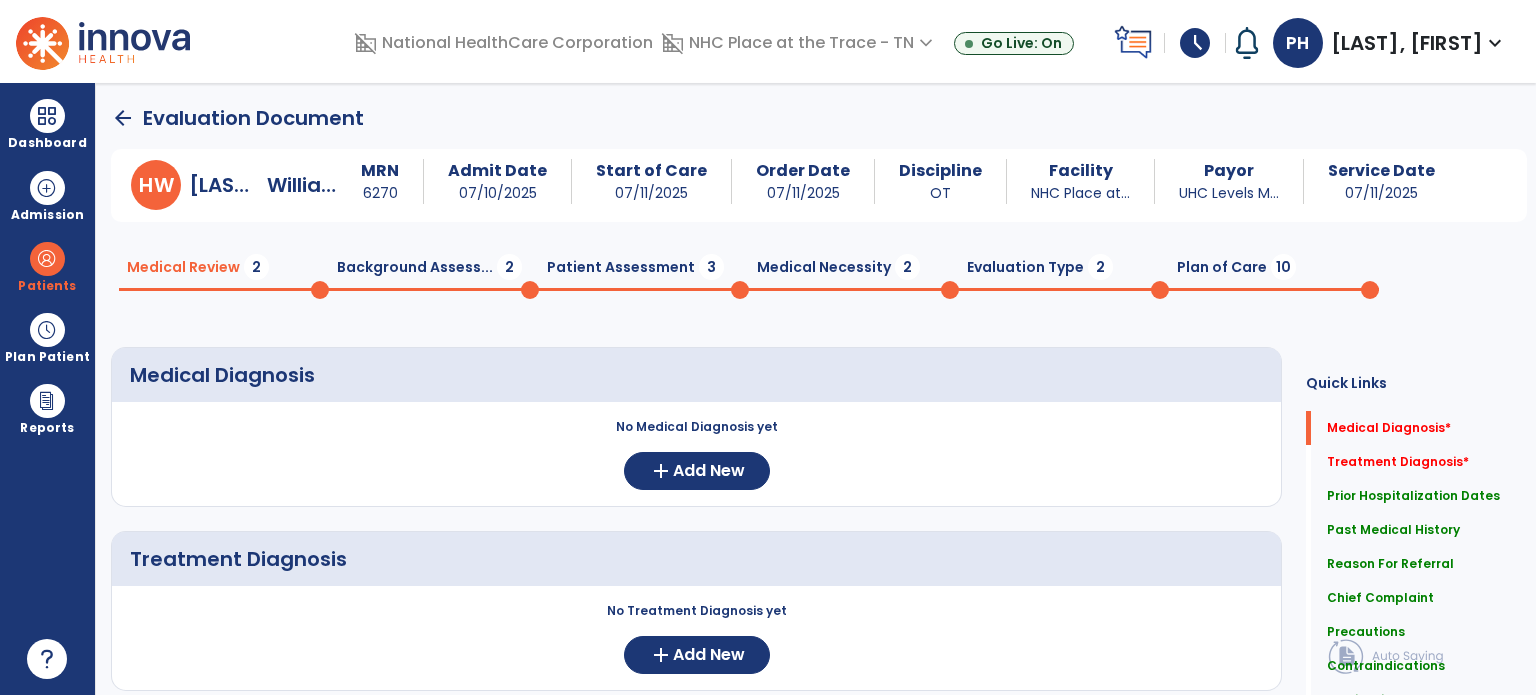 click on "Background Assess...  2" 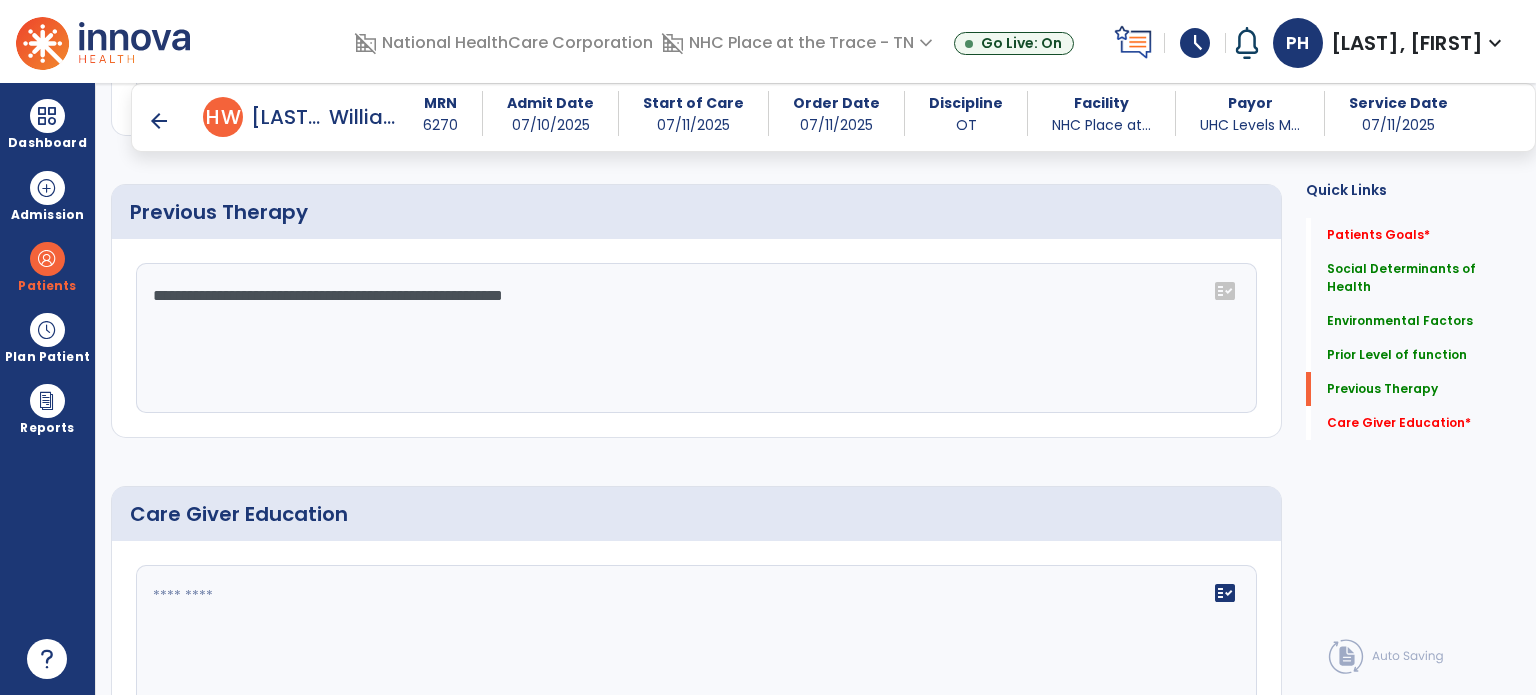 scroll, scrollTop: 1416, scrollLeft: 0, axis: vertical 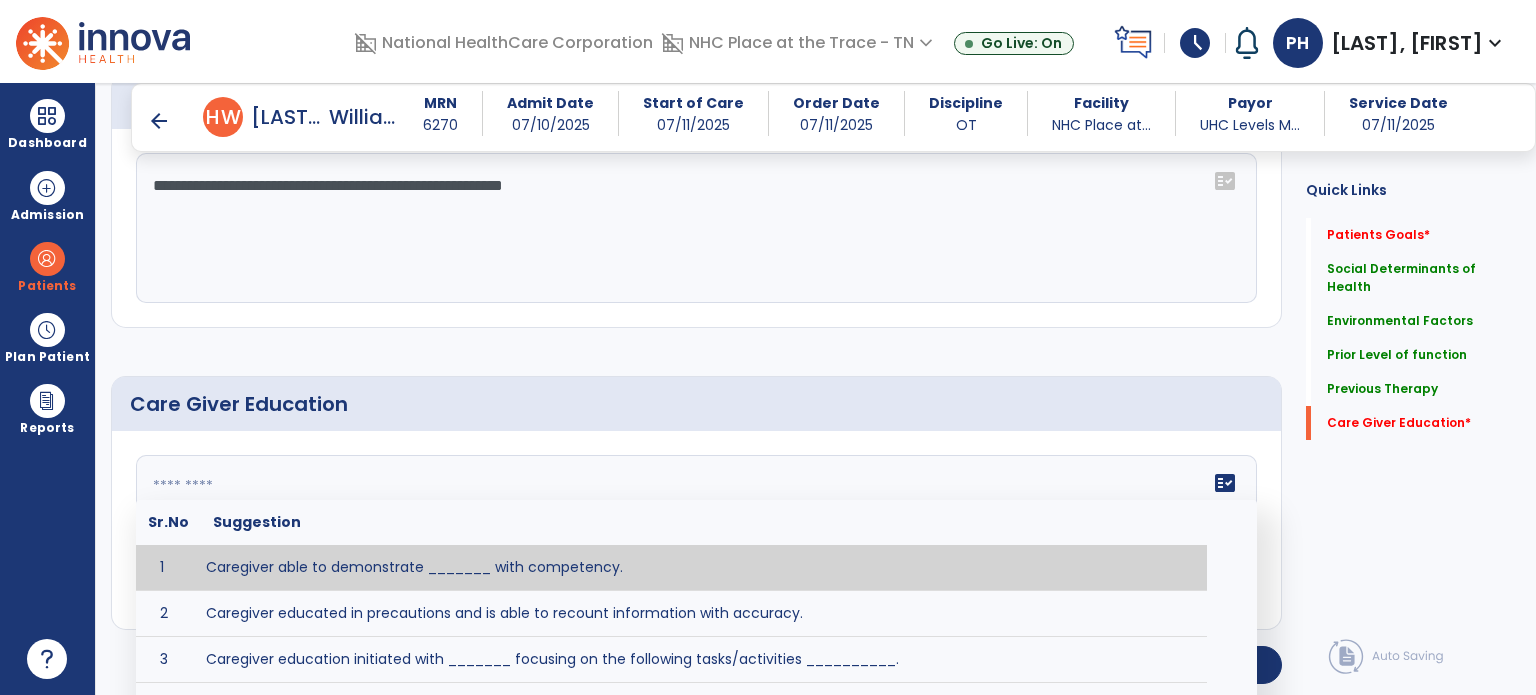 click on "fact_check  Sr.No Suggestion 1 Caregiver able to demonstrate _______ with competency. 2 Caregiver educated in precautions and is able to recount information with accuracy. 3 Caregiver education initiated with _______ focusing on the following tasks/activities __________. 4 Home exercise program initiated with caregiver focusing on __________. 5 Patient educated in precautions and is able to recount information with [VALUE]% accuracy." 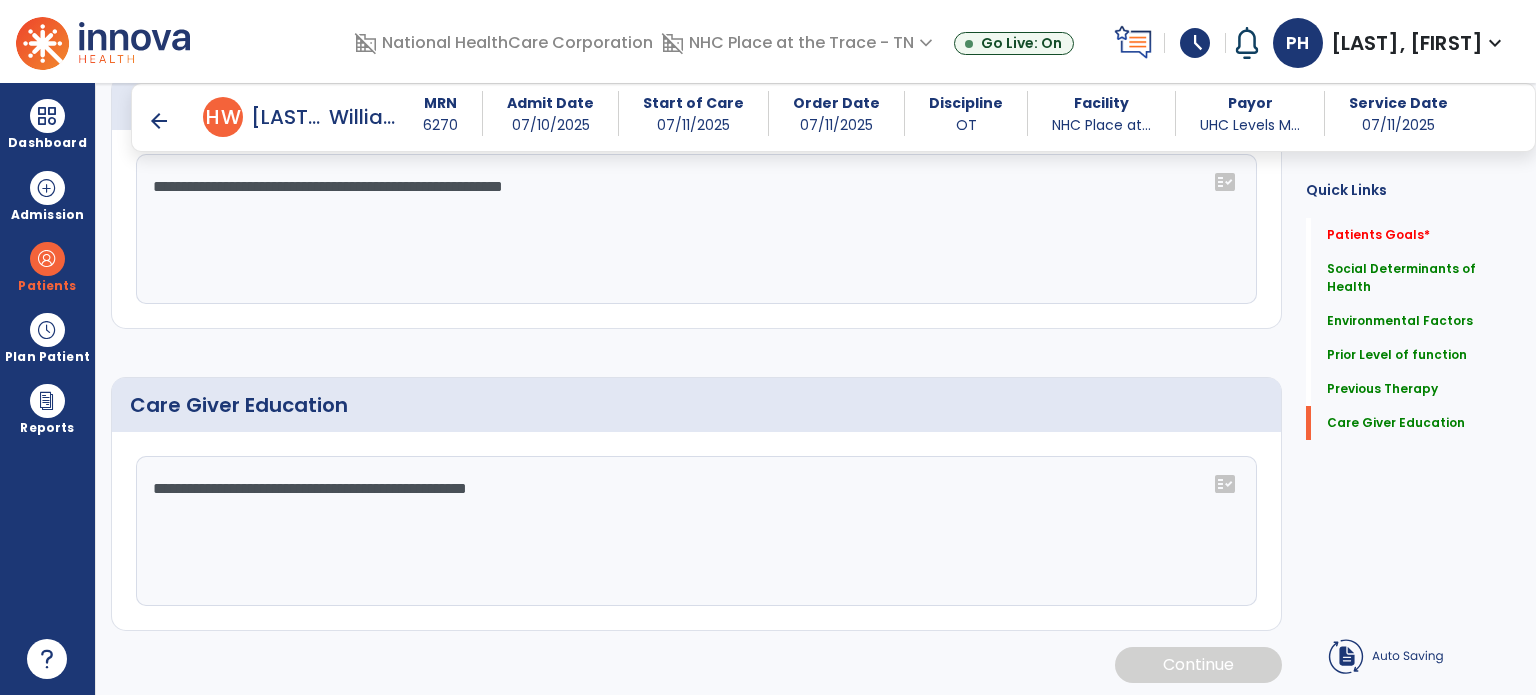 scroll, scrollTop: 1416, scrollLeft: 0, axis: vertical 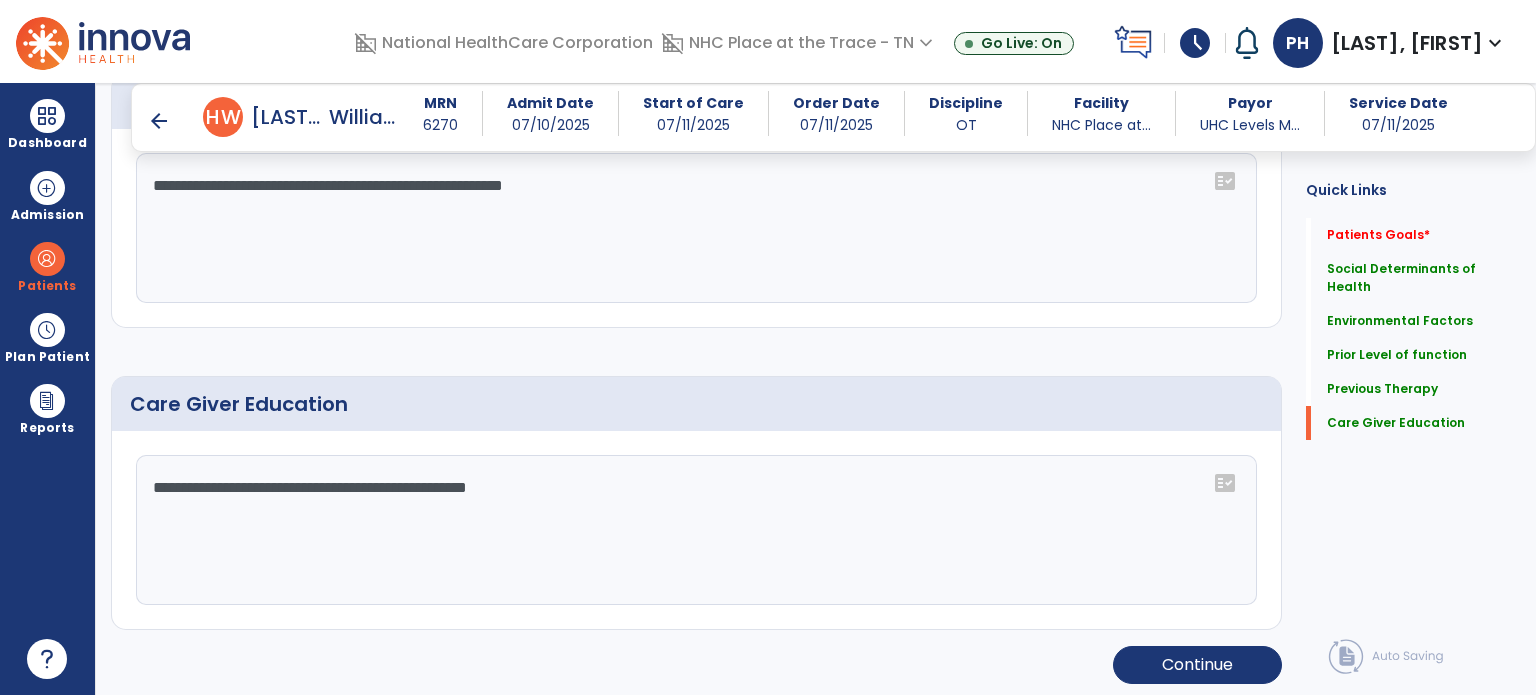 type on "**********" 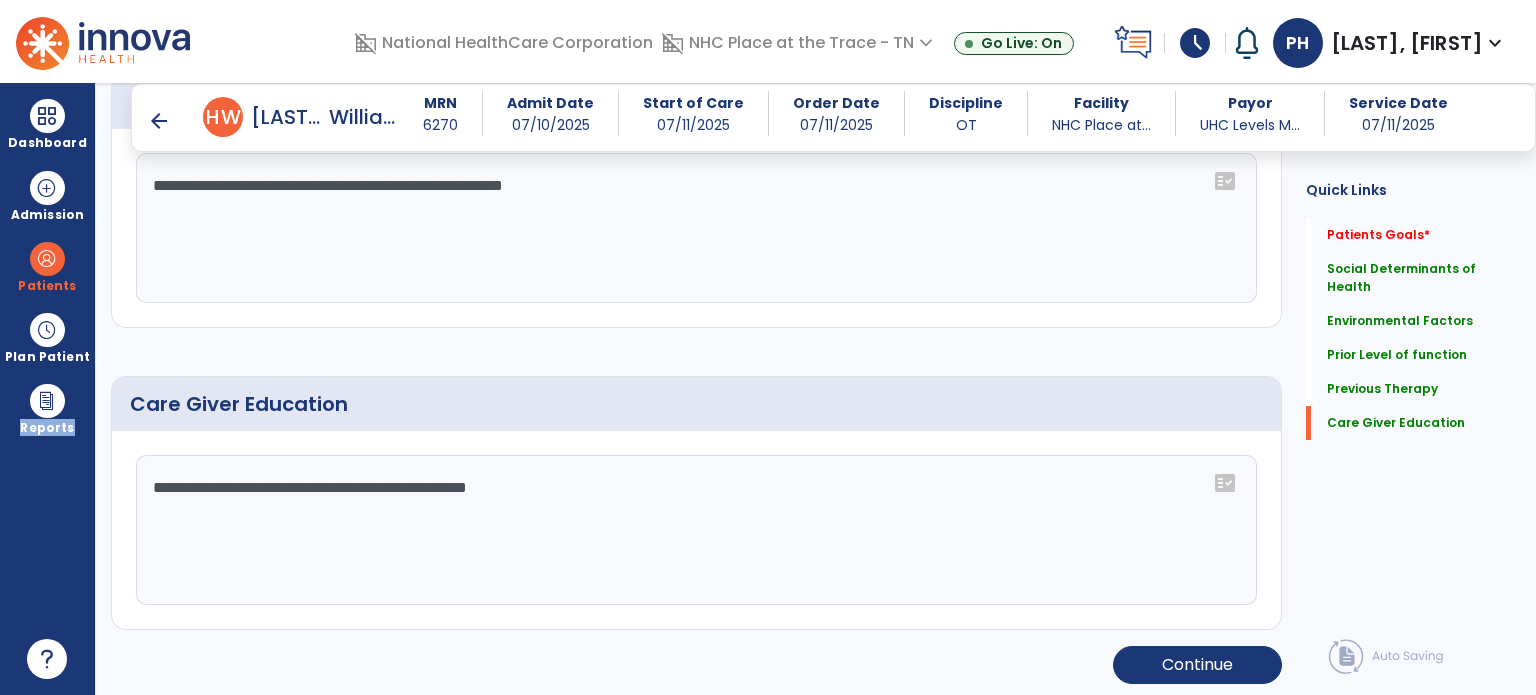 click on "Dashboard  dashboard  Therapist Dashboard Admission Patients  format_list_bulleted  Patient List  space_dashboard  Patient Board  insert_chart  PDPM Board Plan Patient  event_note  Planner  content_paste_go  Scheduler  content_paste_go  Whiteboard Reports  export_notes  Billing Exports  note_alt  EOM Report  event_note  Minutes By Payor  inbox_customize  Service Log  playlist_add_check  Triple Check Report" at bounding box center [48, 389] 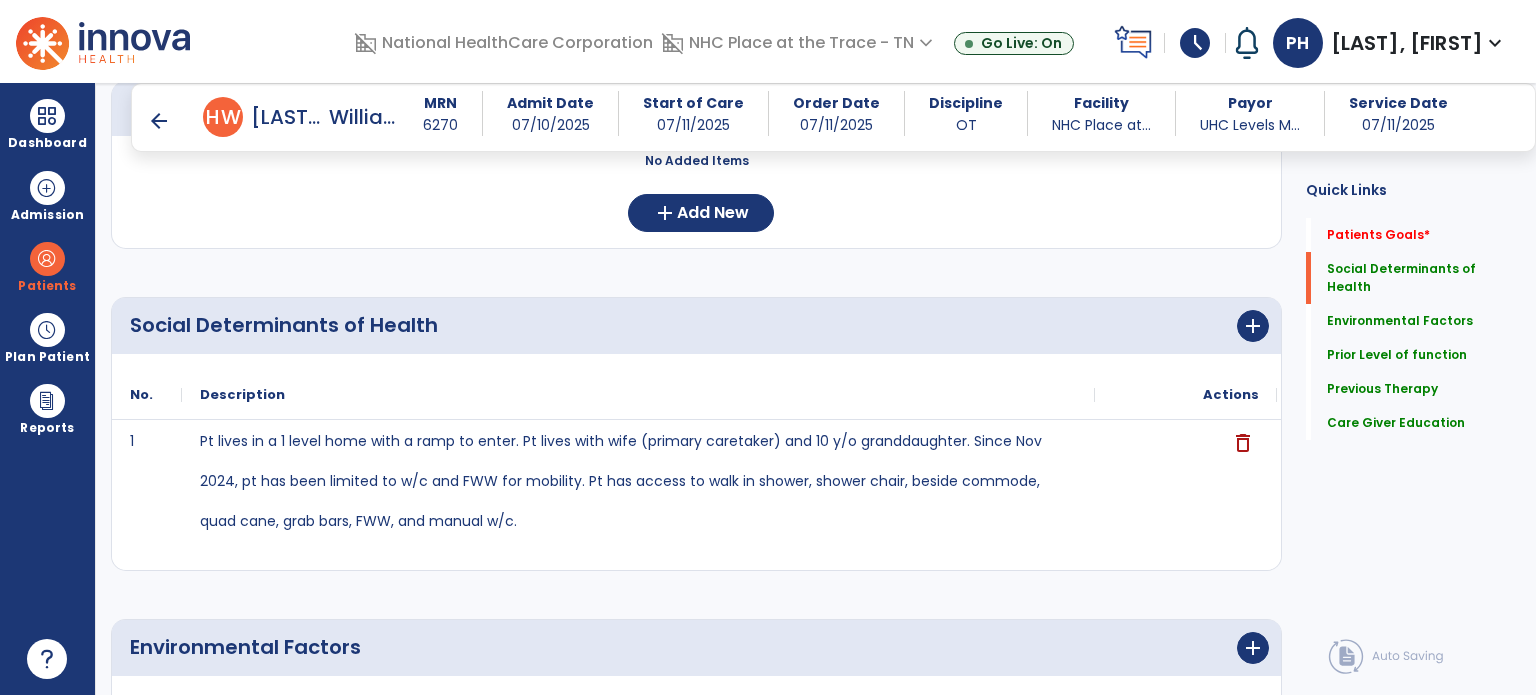 scroll, scrollTop: 0, scrollLeft: 0, axis: both 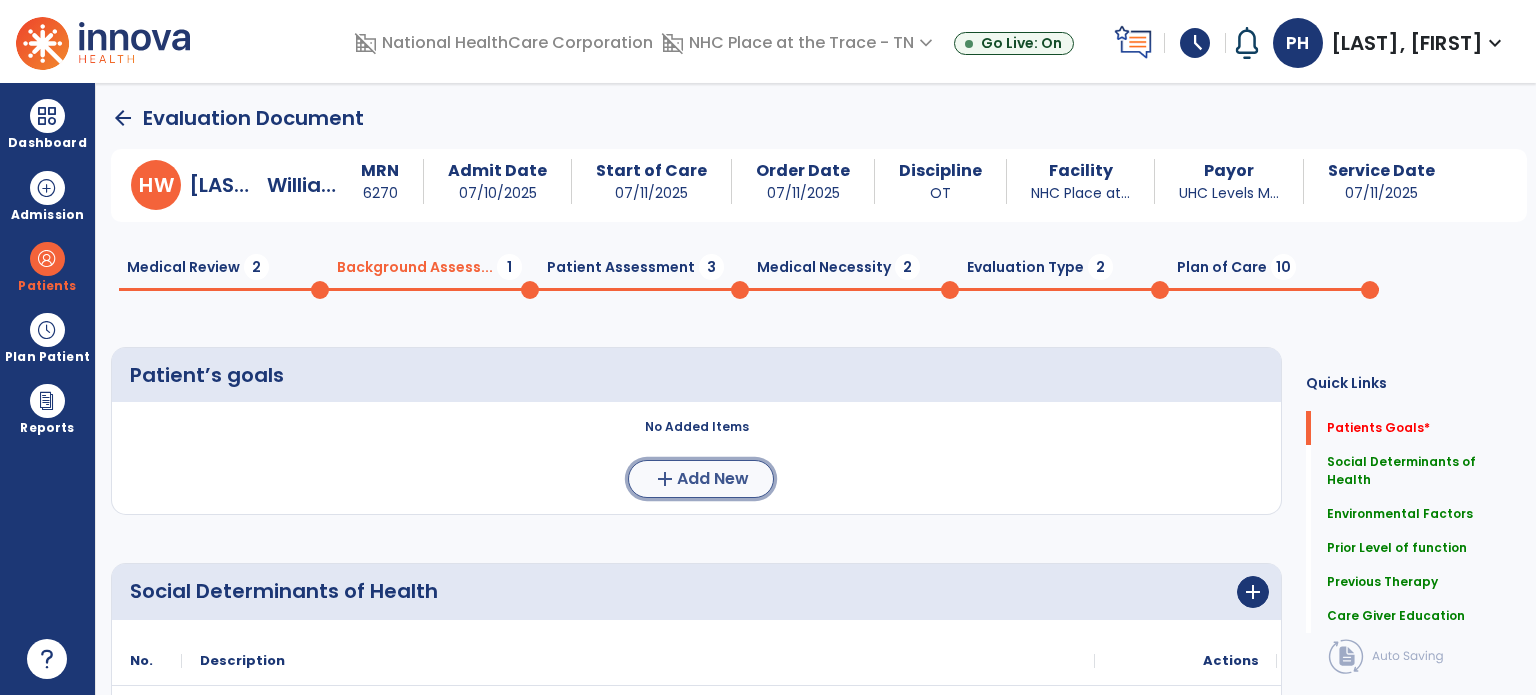click on "add" 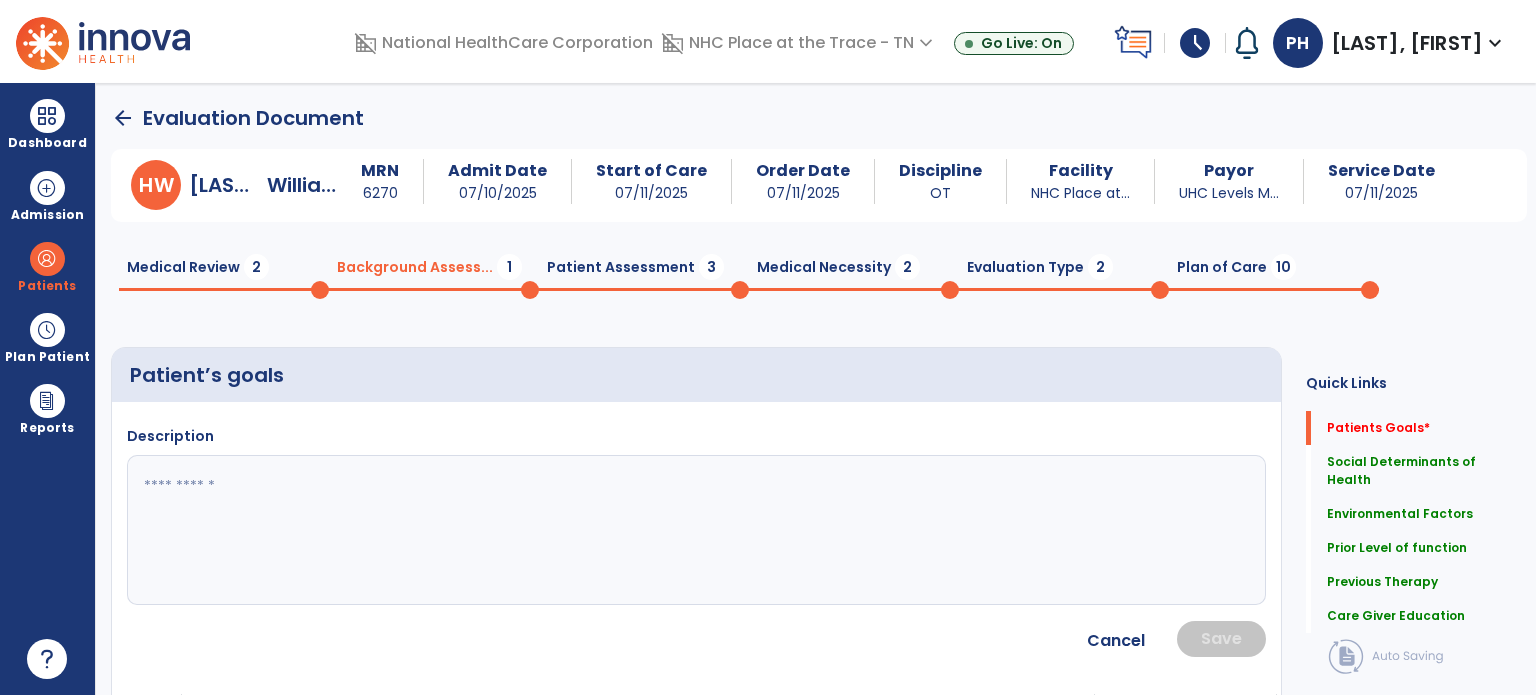 click 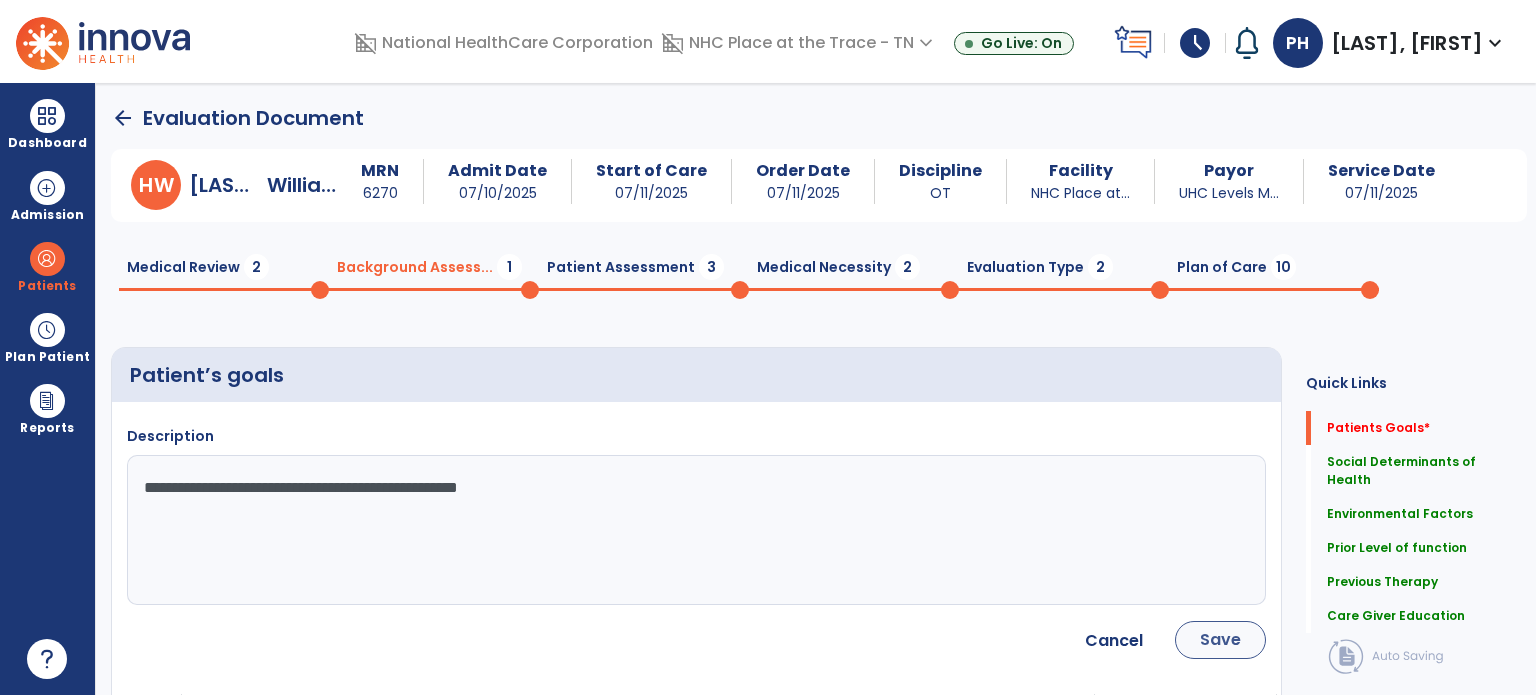 type on "**********" 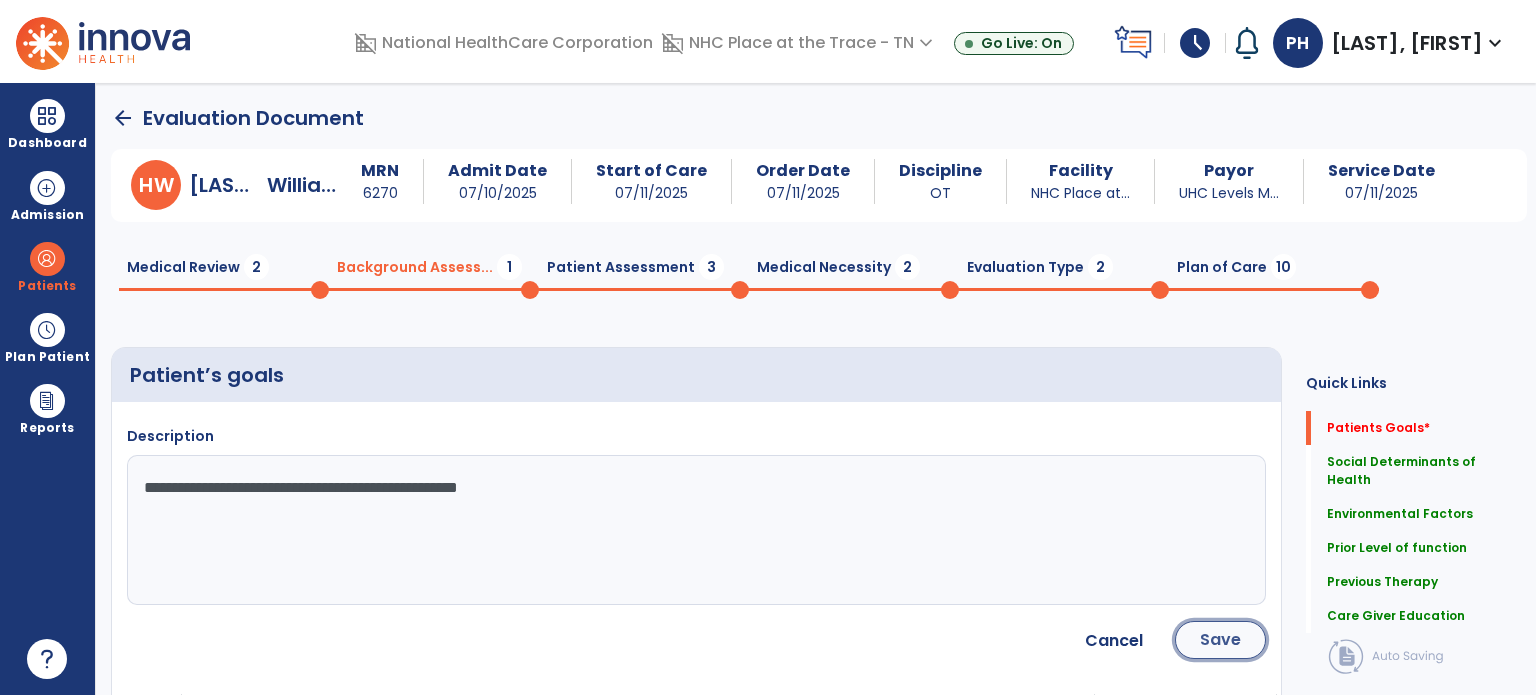 click on "Save" 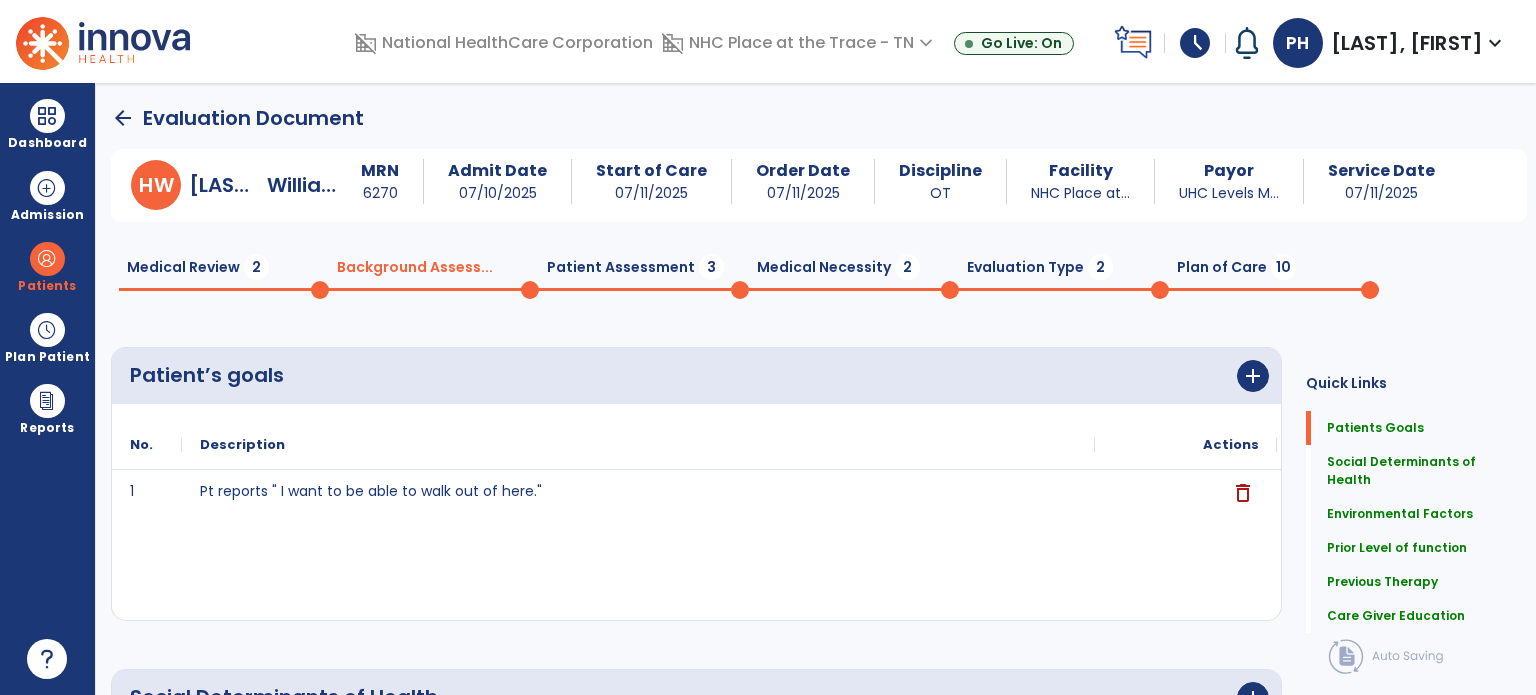 scroll, scrollTop: 0, scrollLeft: 0, axis: both 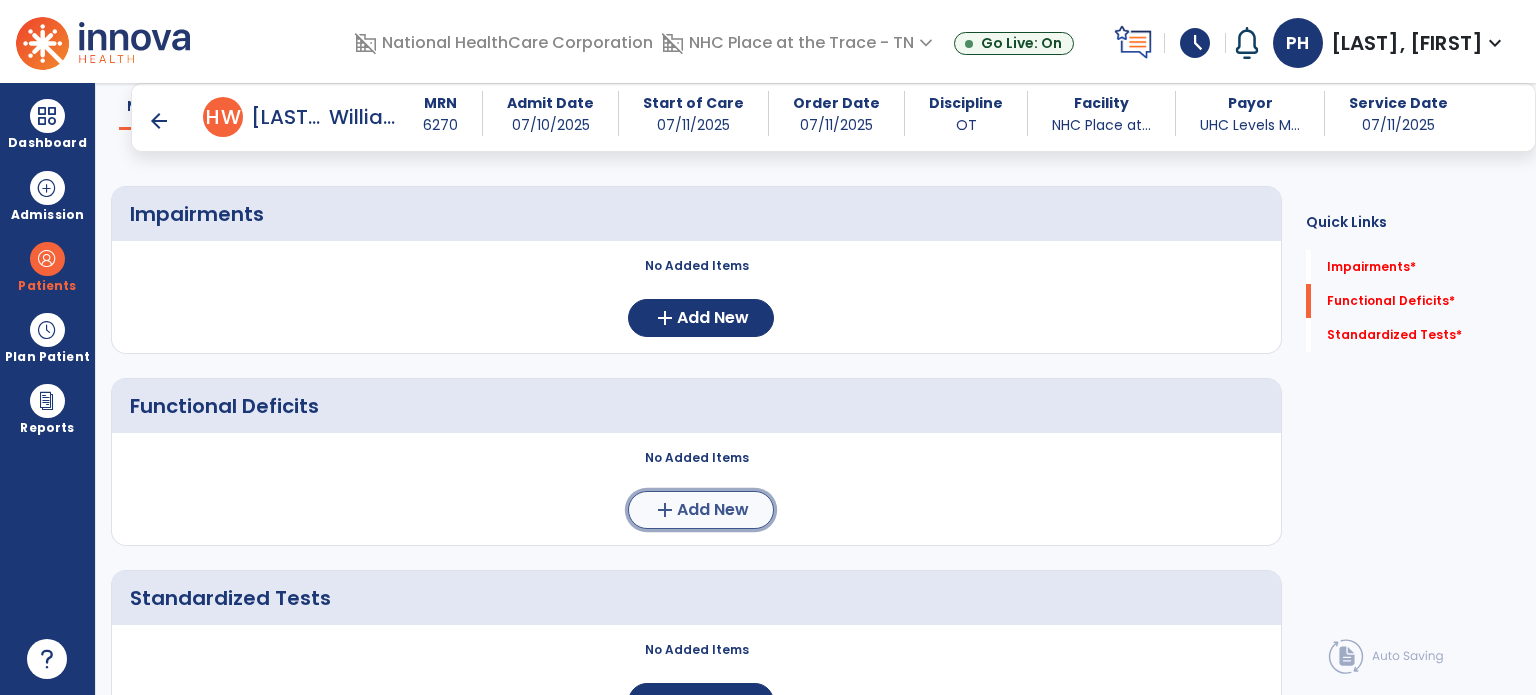 click on "add" 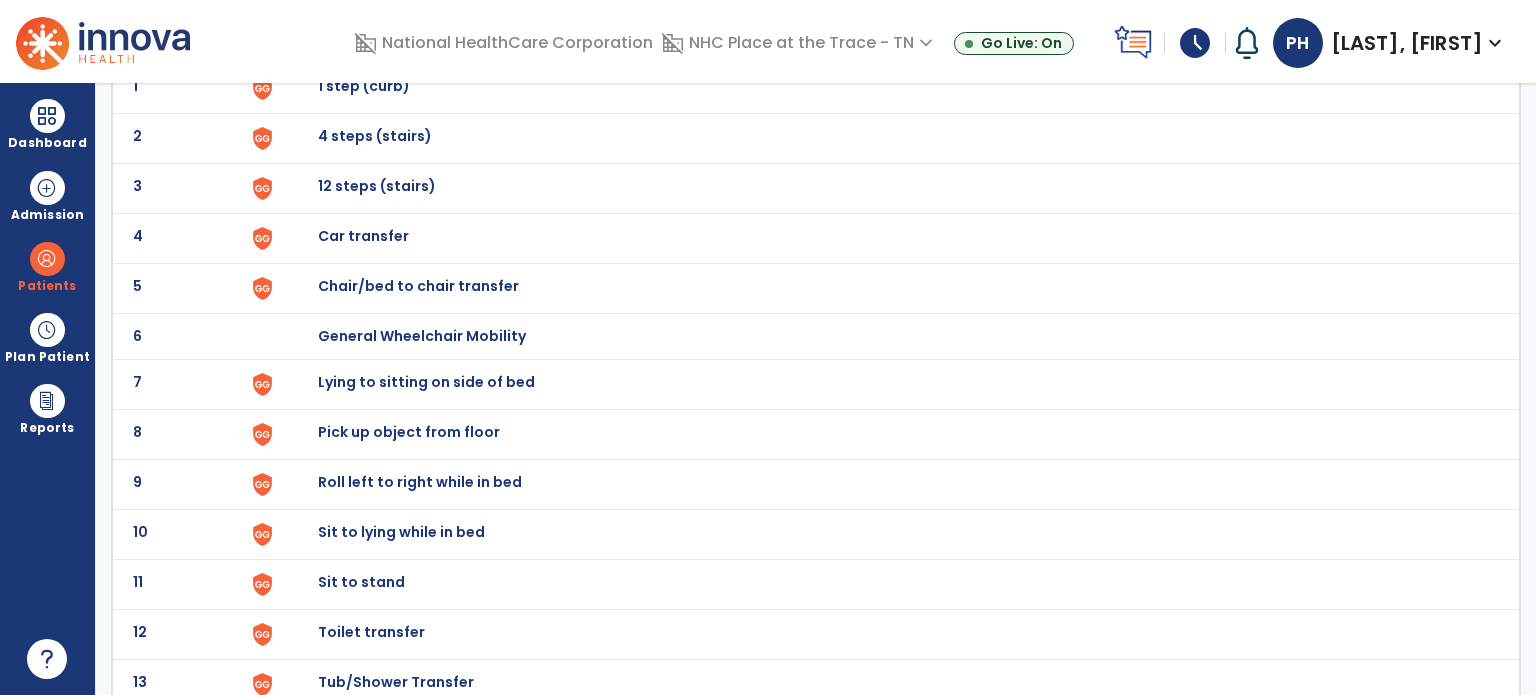 scroll, scrollTop: 176, scrollLeft: 0, axis: vertical 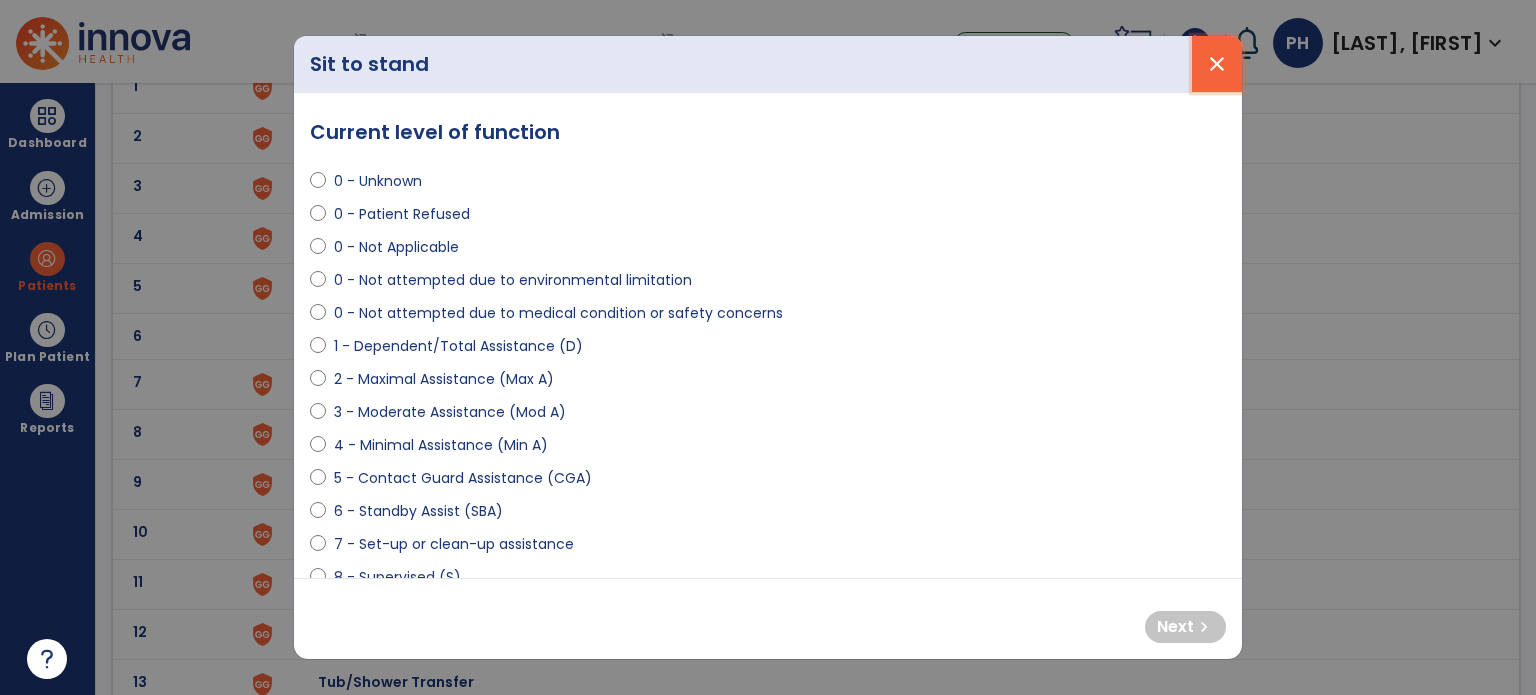 click on "close" at bounding box center (1217, 64) 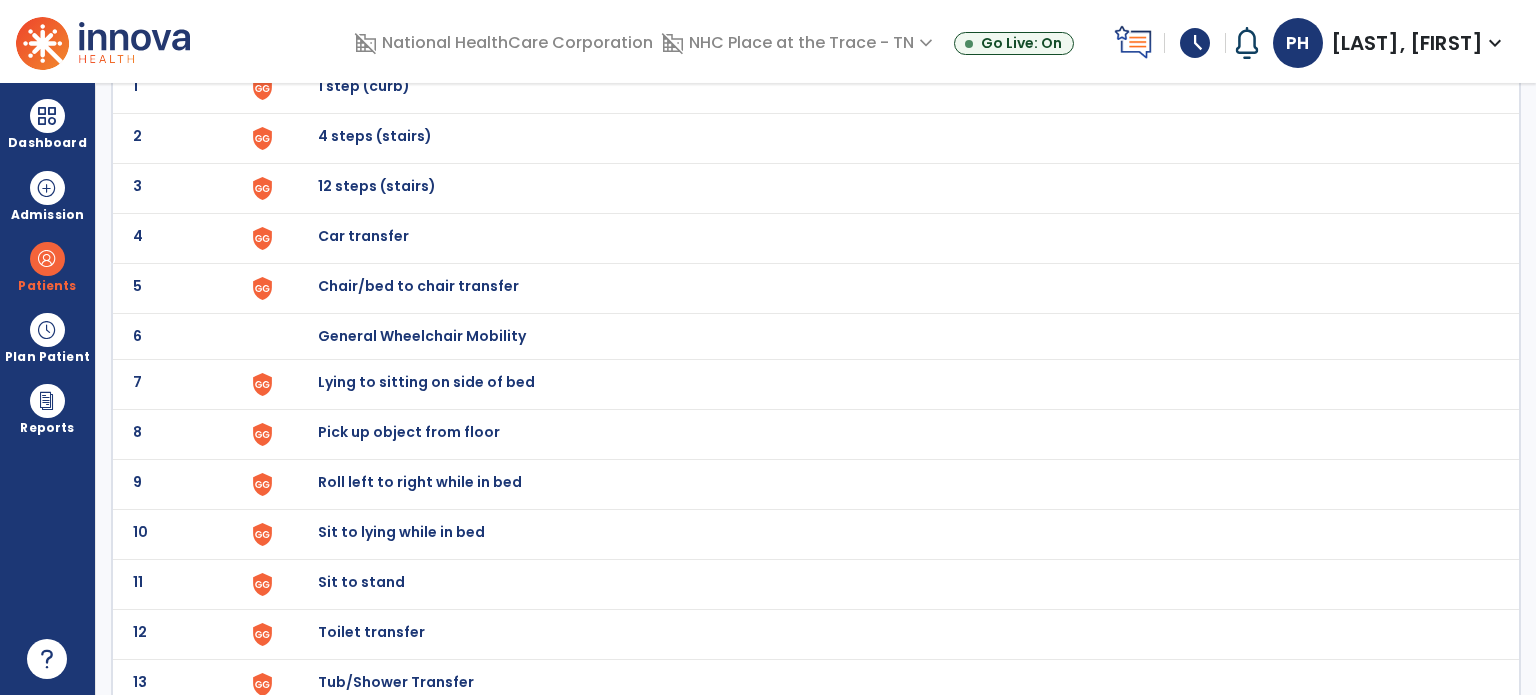 scroll, scrollTop: 0, scrollLeft: 0, axis: both 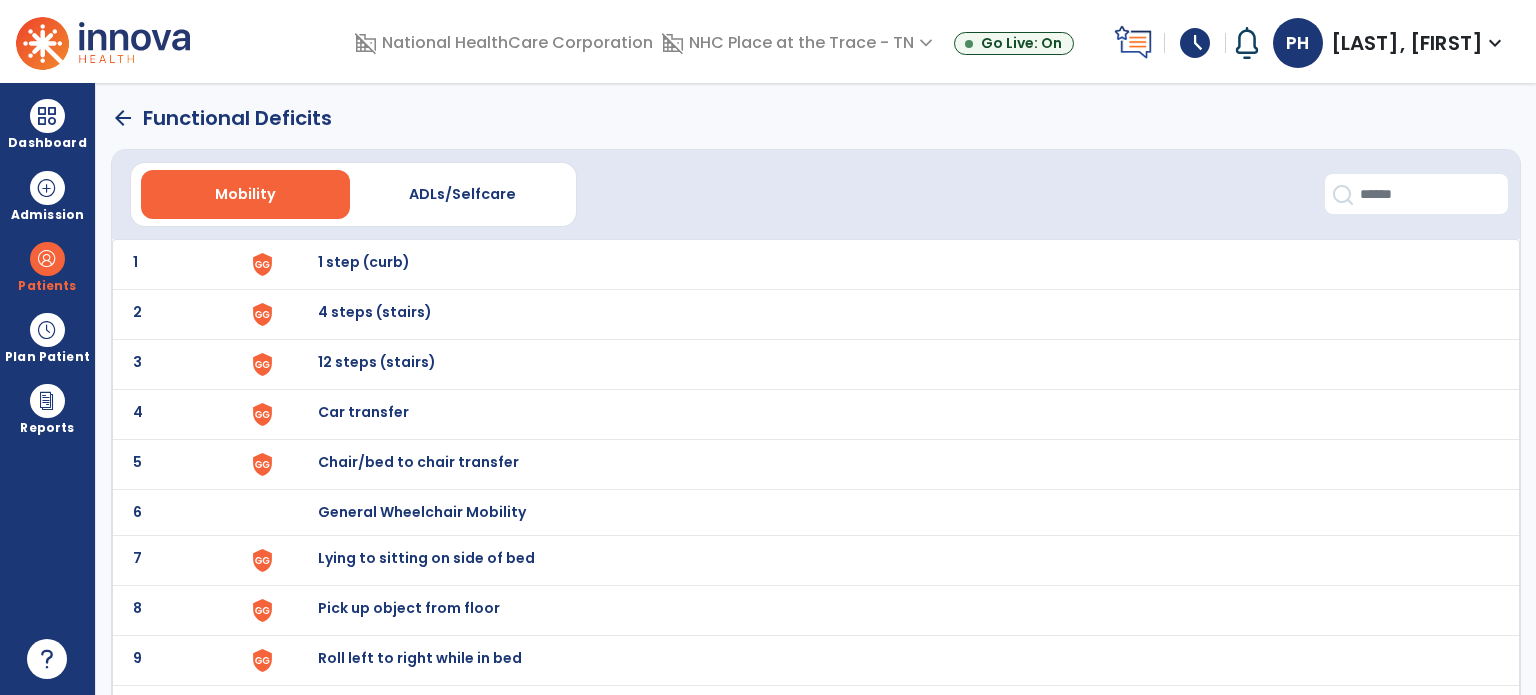 click on "arrow_back" 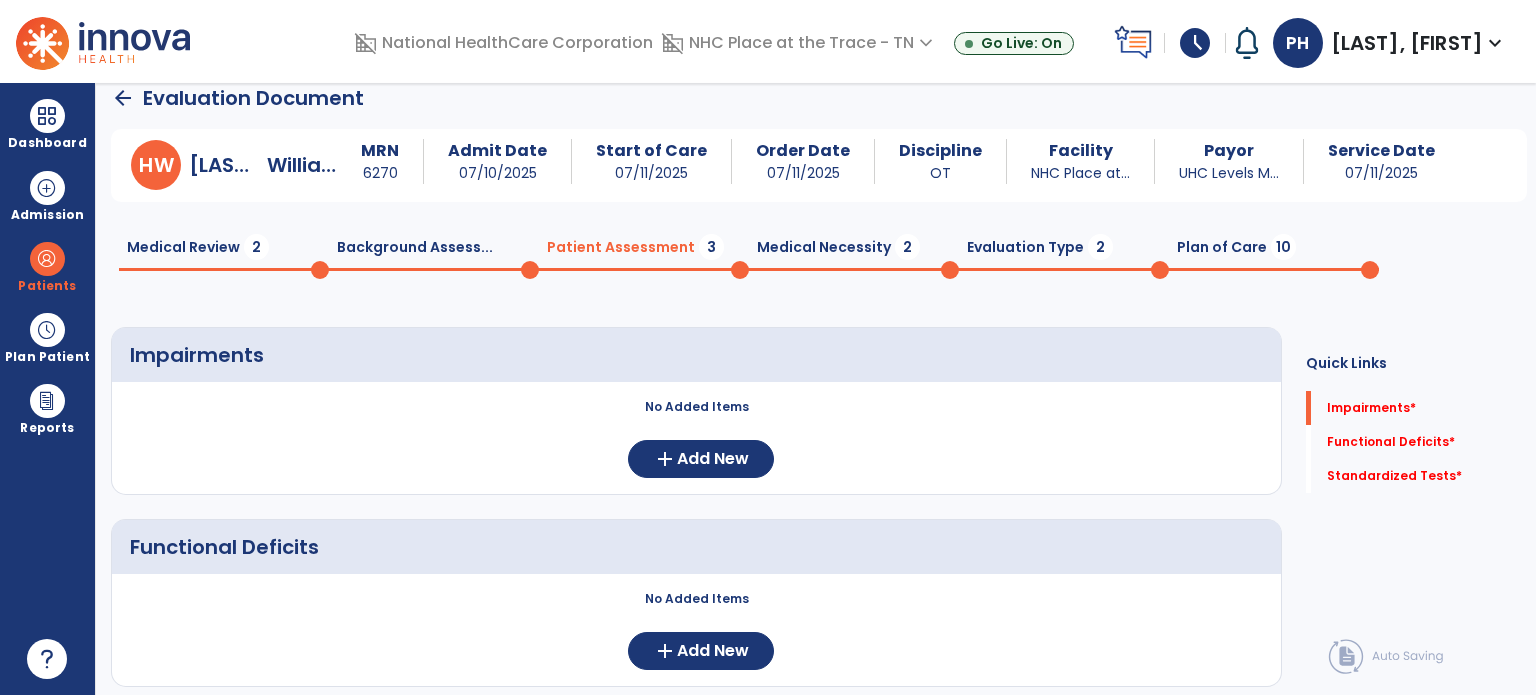 scroll, scrollTop: 252, scrollLeft: 0, axis: vertical 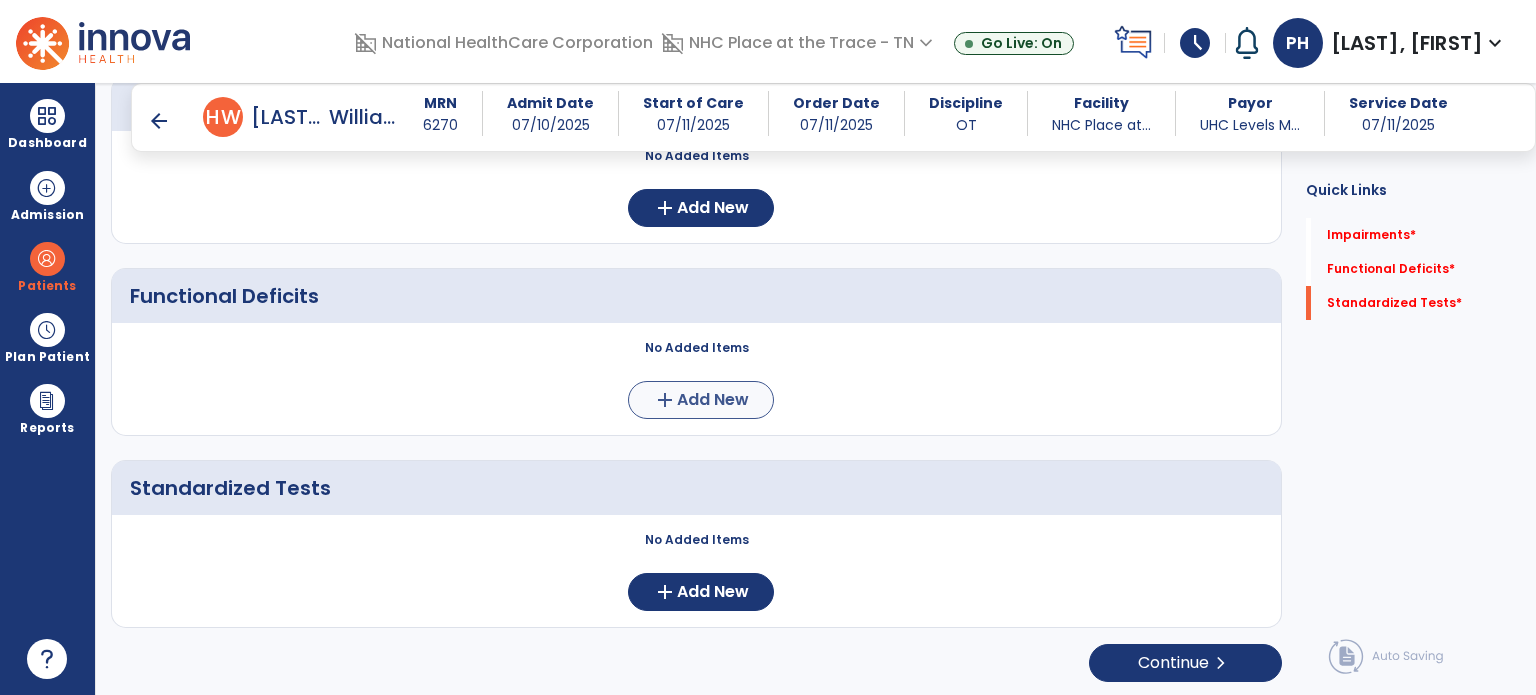 drag, startPoint x: 714, startPoint y: 426, endPoint x: 708, endPoint y: 402, distance: 24.738634 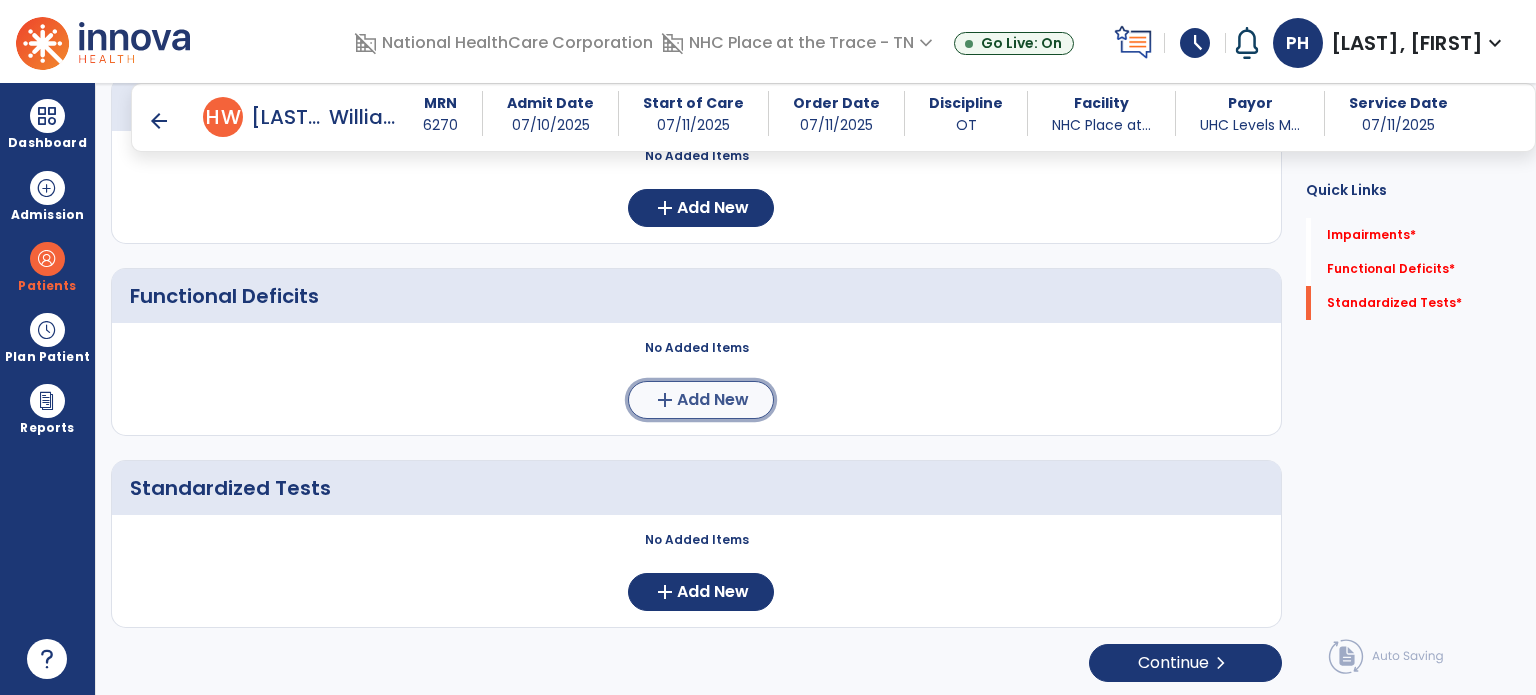 click on "Add New" 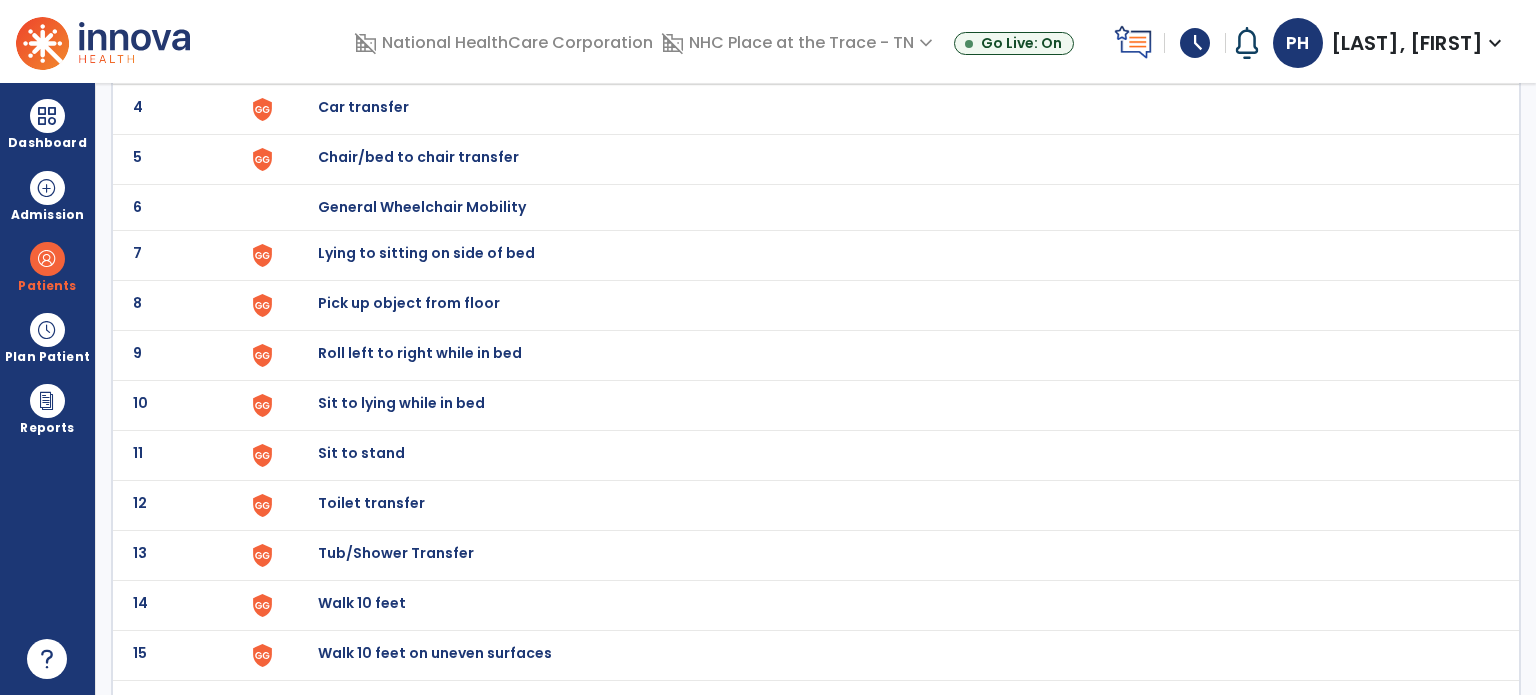 scroll, scrollTop: 304, scrollLeft: 0, axis: vertical 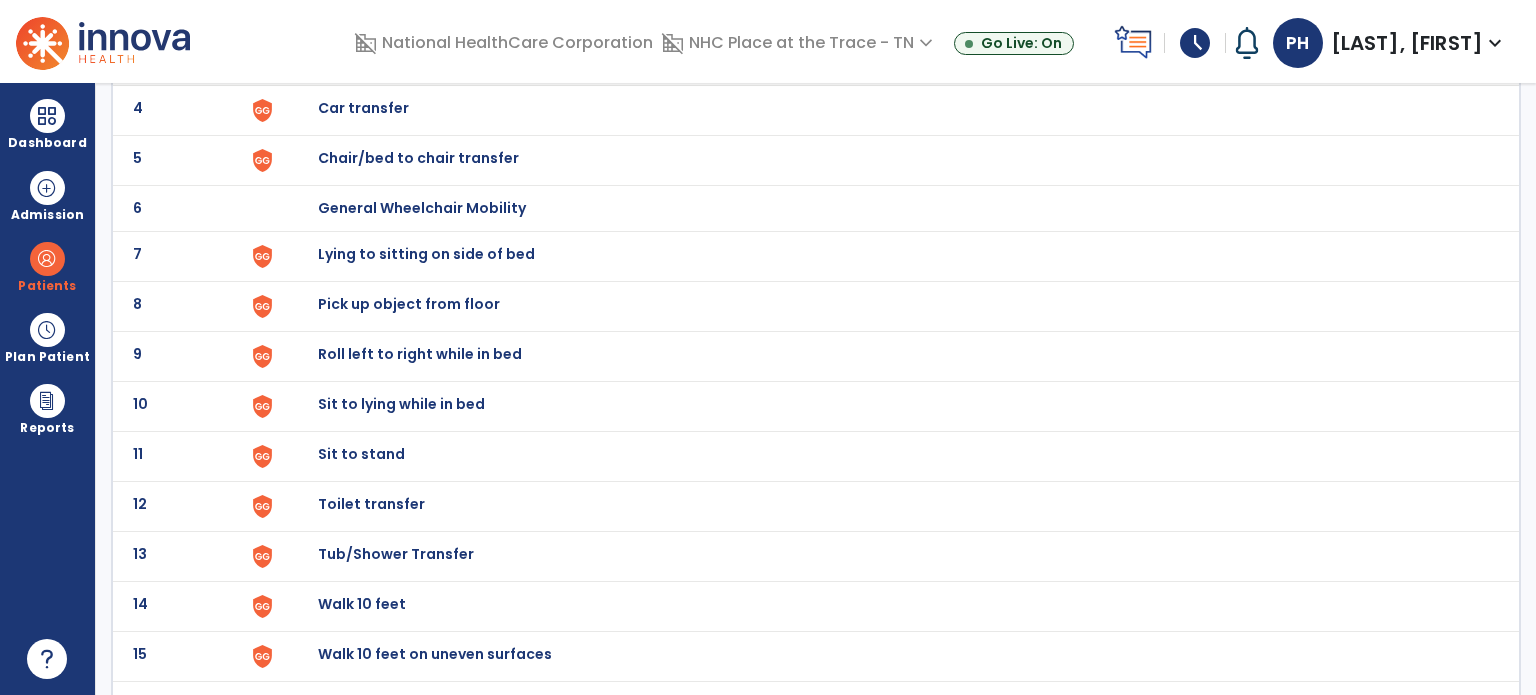 click on "Sit to stand" at bounding box center (364, -42) 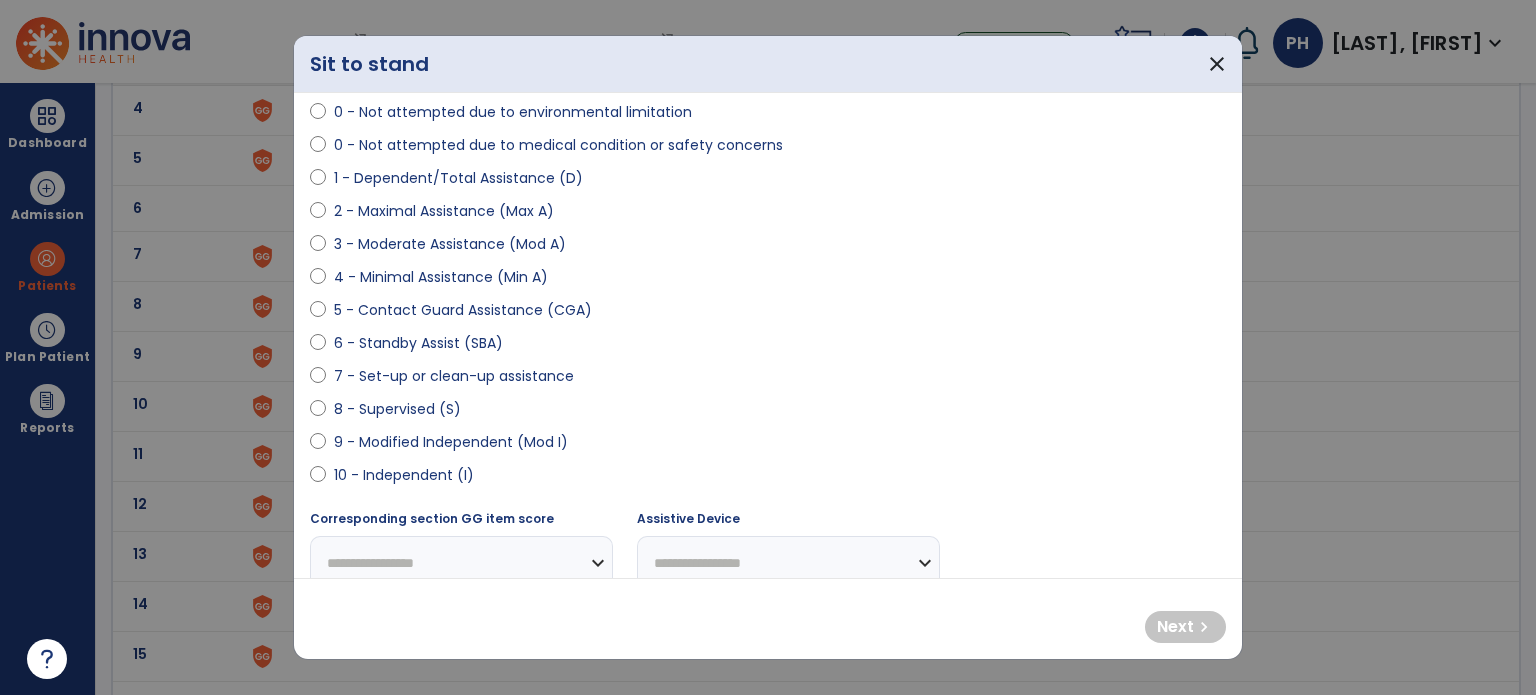 scroll, scrollTop: 168, scrollLeft: 0, axis: vertical 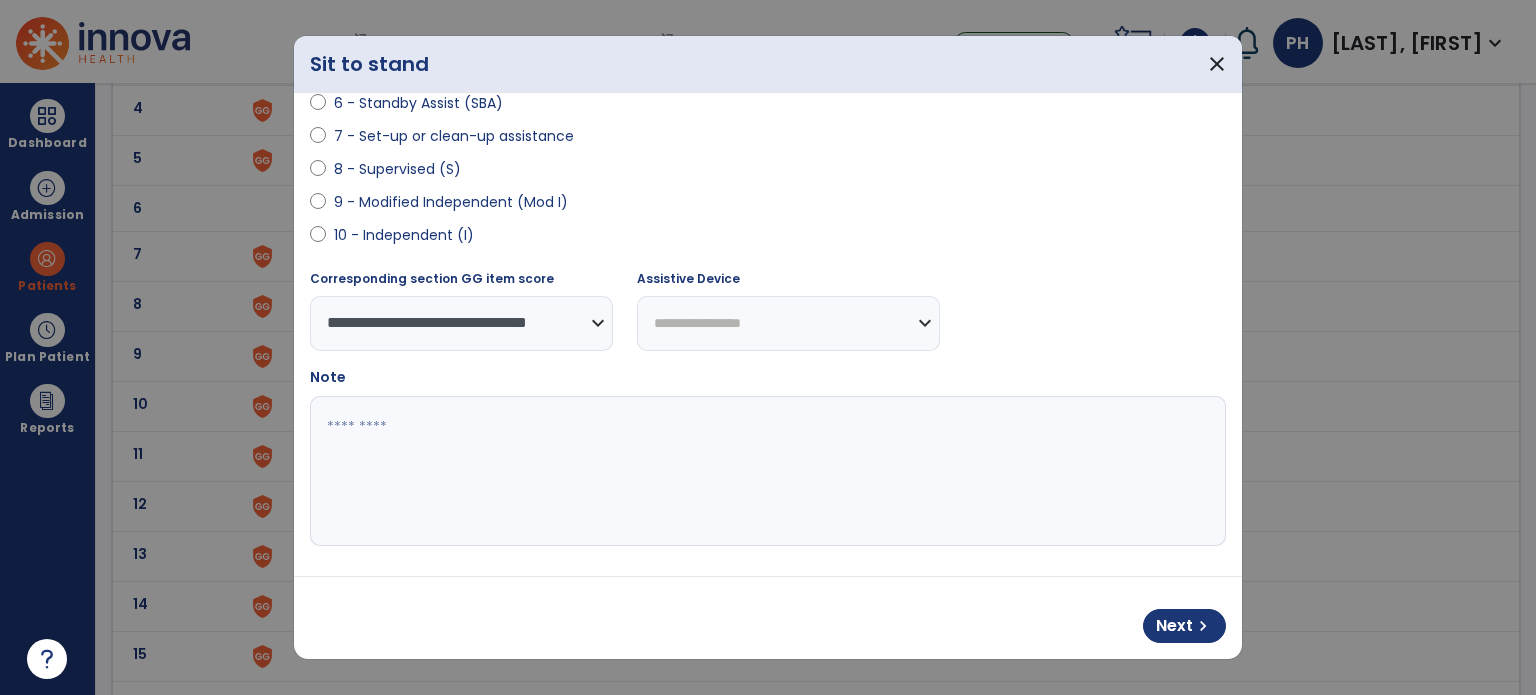 click at bounding box center (766, 471) 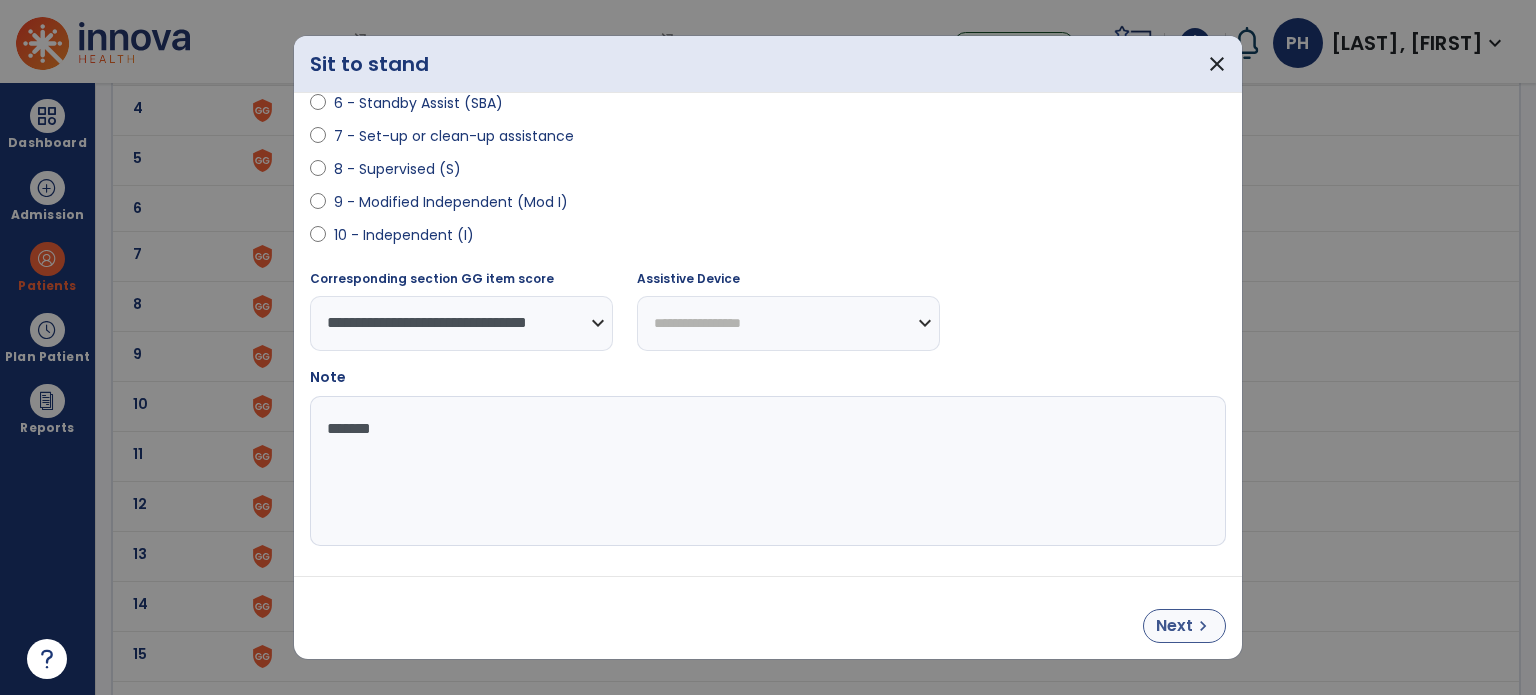 type on "*******" 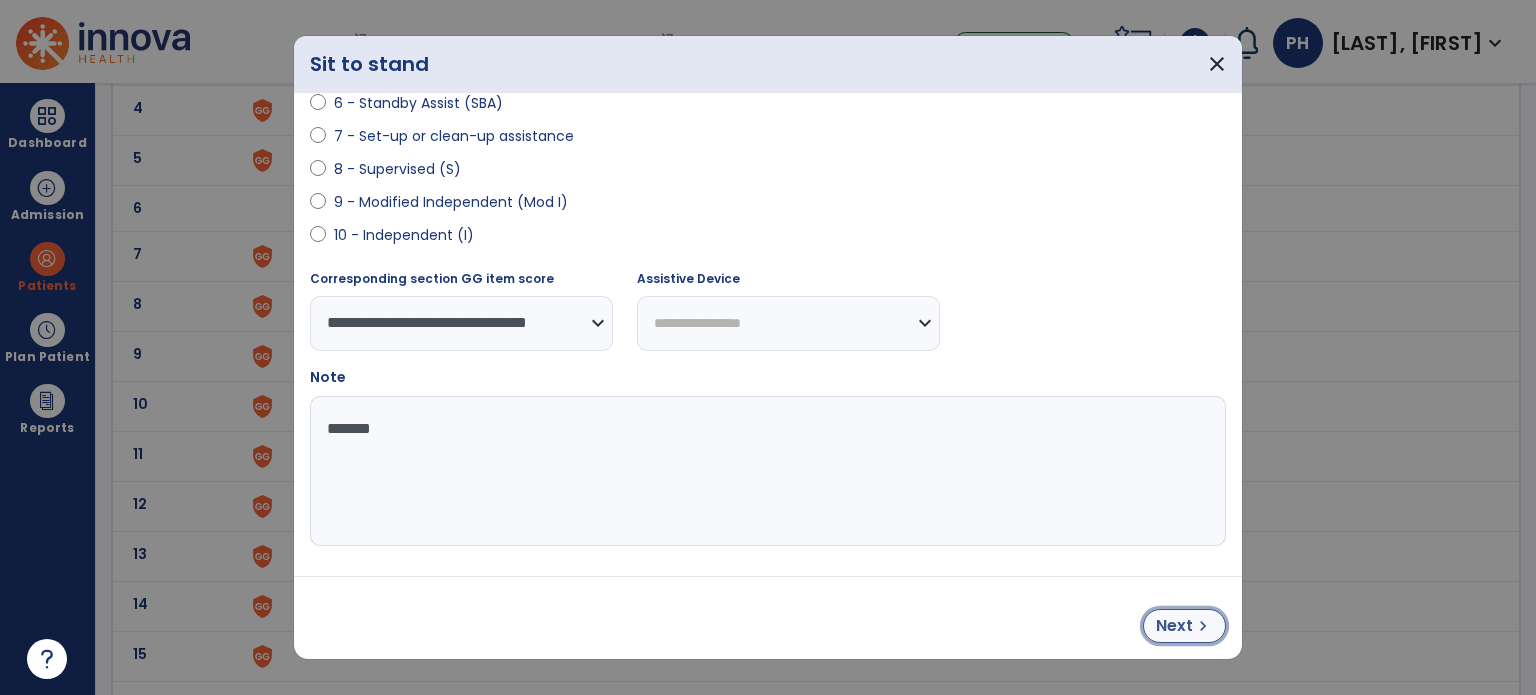 click on "Next" at bounding box center [1174, 626] 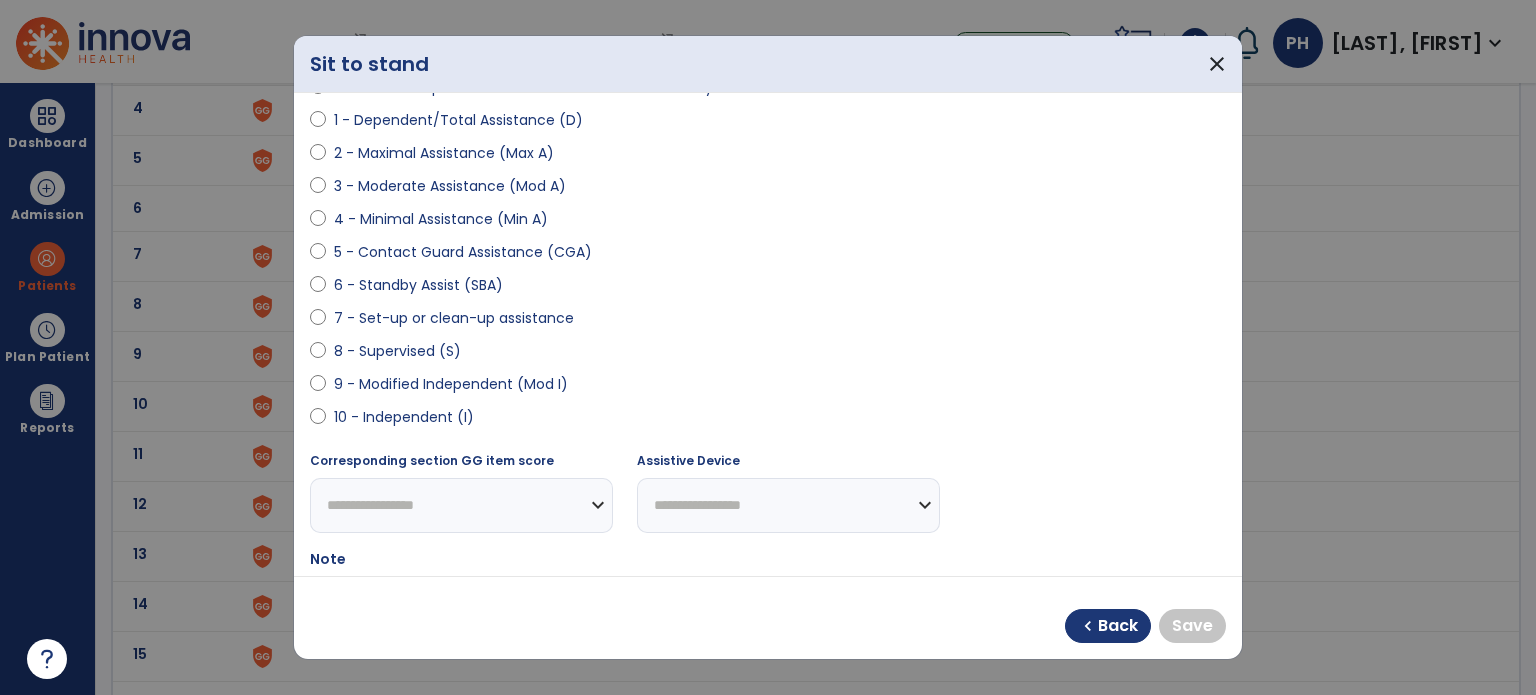 scroll, scrollTop: 128, scrollLeft: 0, axis: vertical 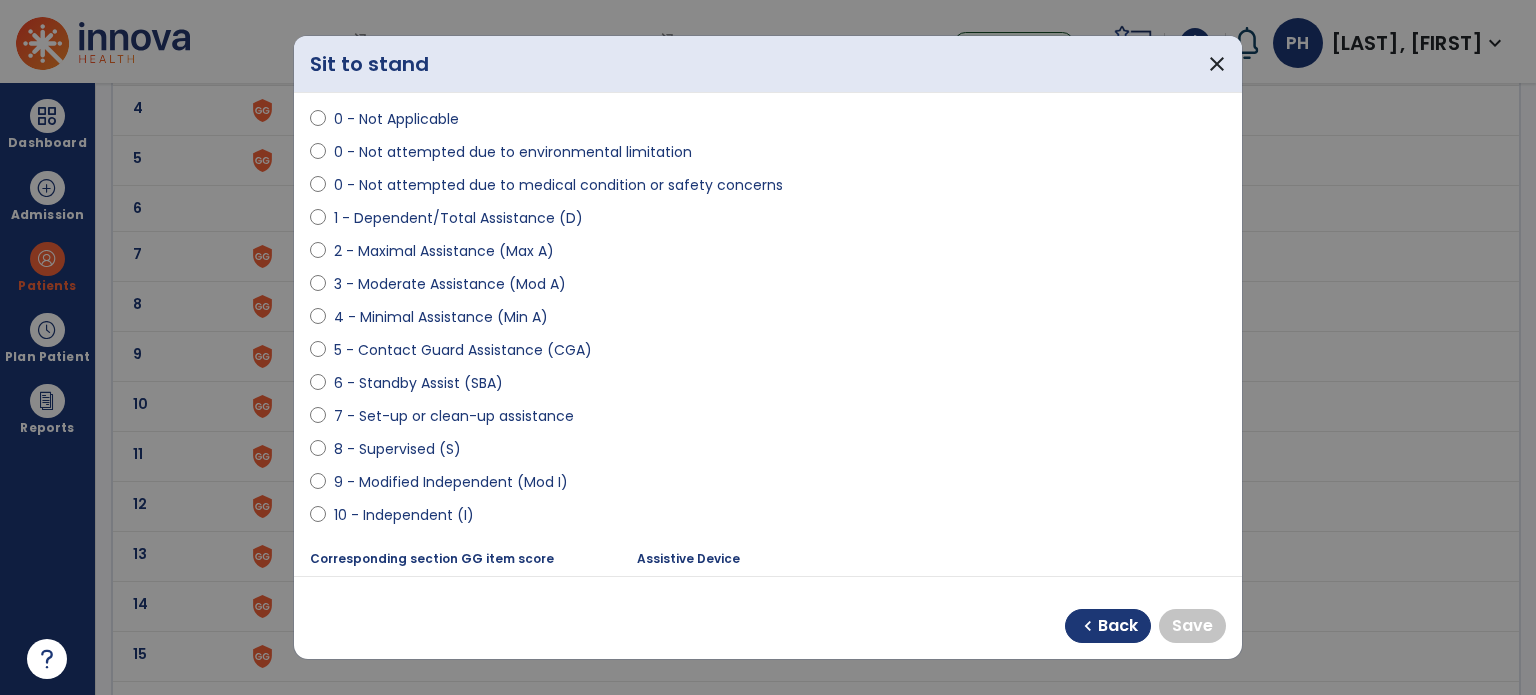 select on "**********" 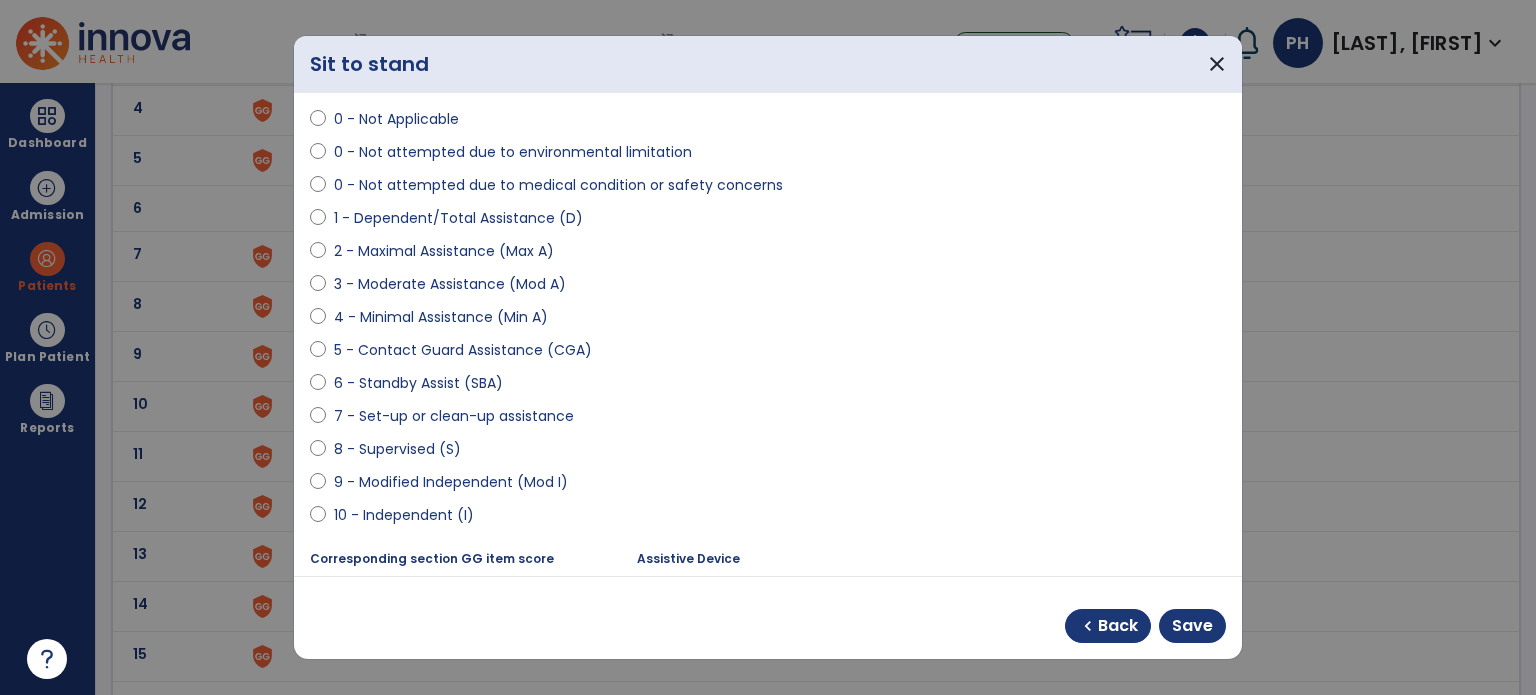 scroll, scrollTop: 334, scrollLeft: 0, axis: vertical 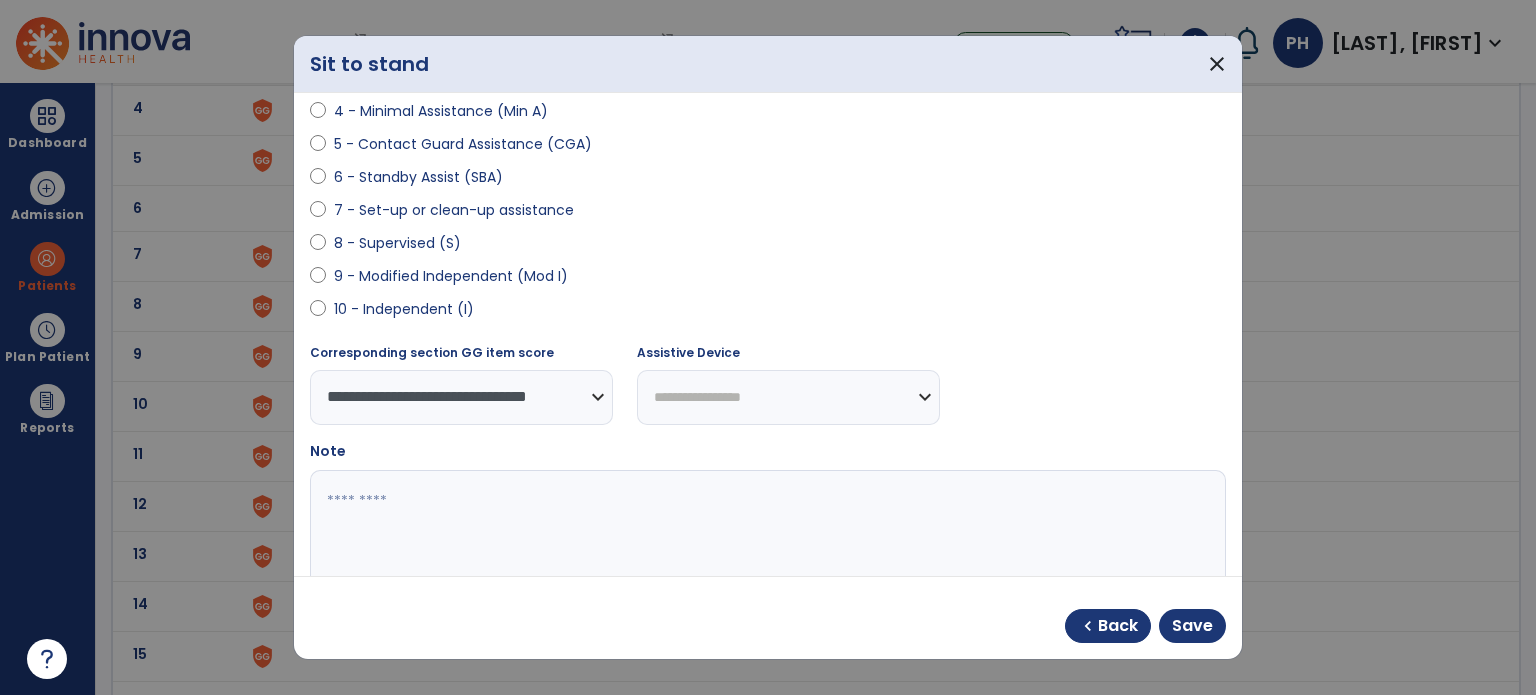 click at bounding box center [766, 545] 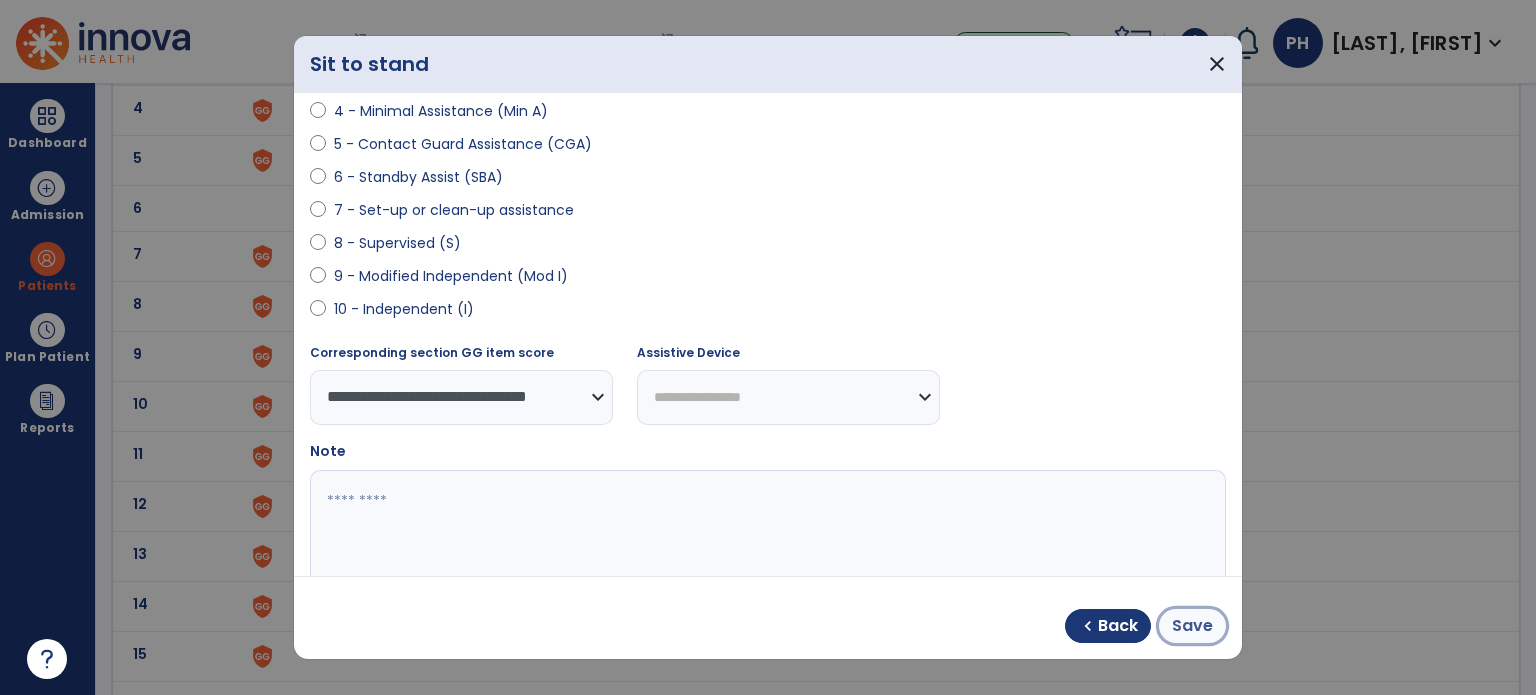 click on "Save" at bounding box center [1192, 626] 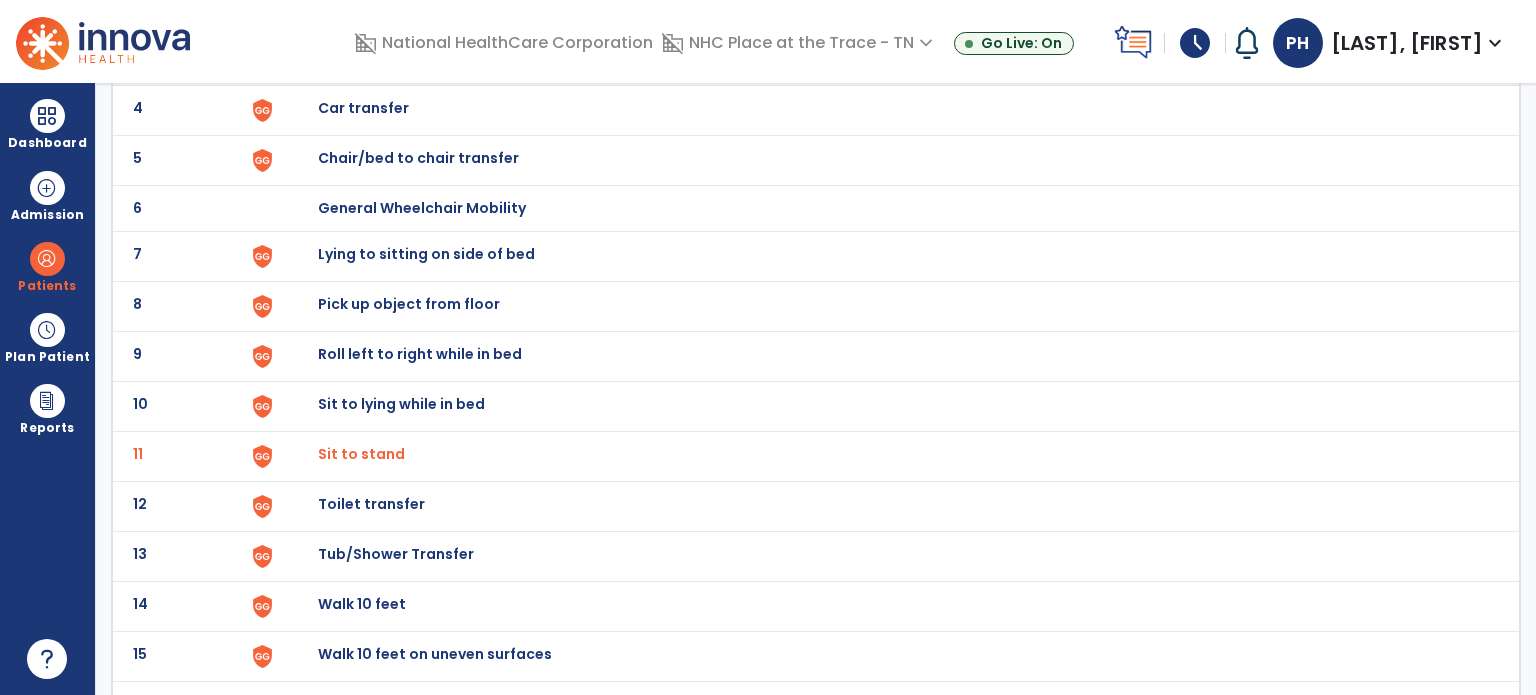 click on "Toilet transfer" at bounding box center (364, -42) 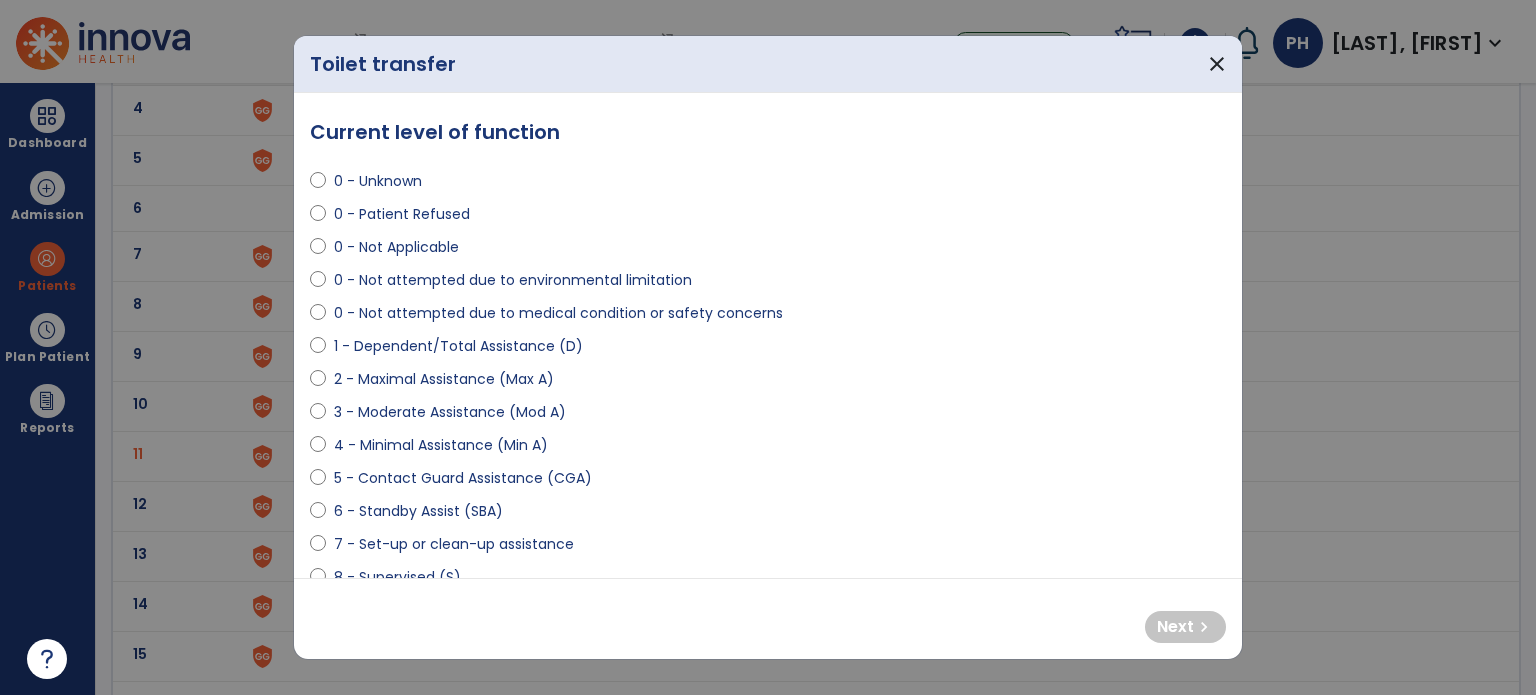 select on "**********" 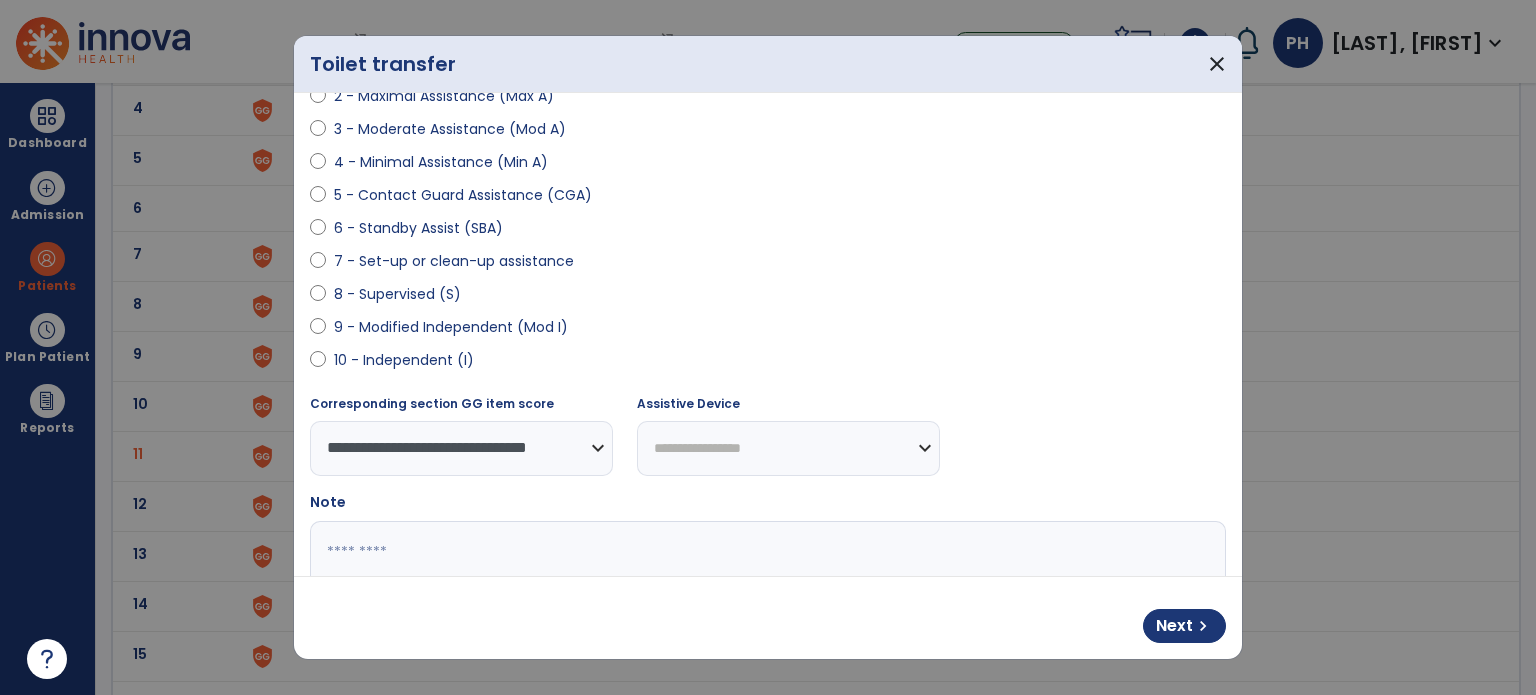 scroll, scrollTop: 284, scrollLeft: 0, axis: vertical 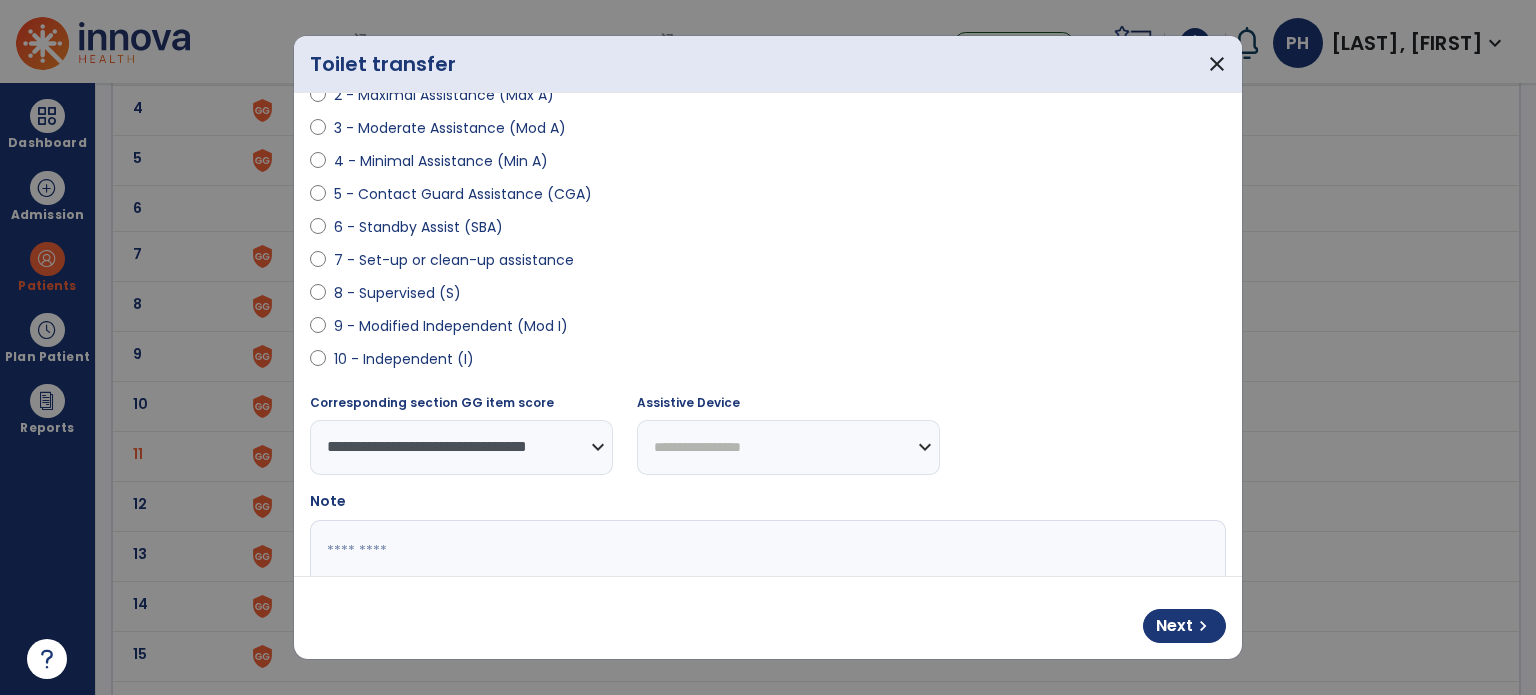 click at bounding box center (766, 595) 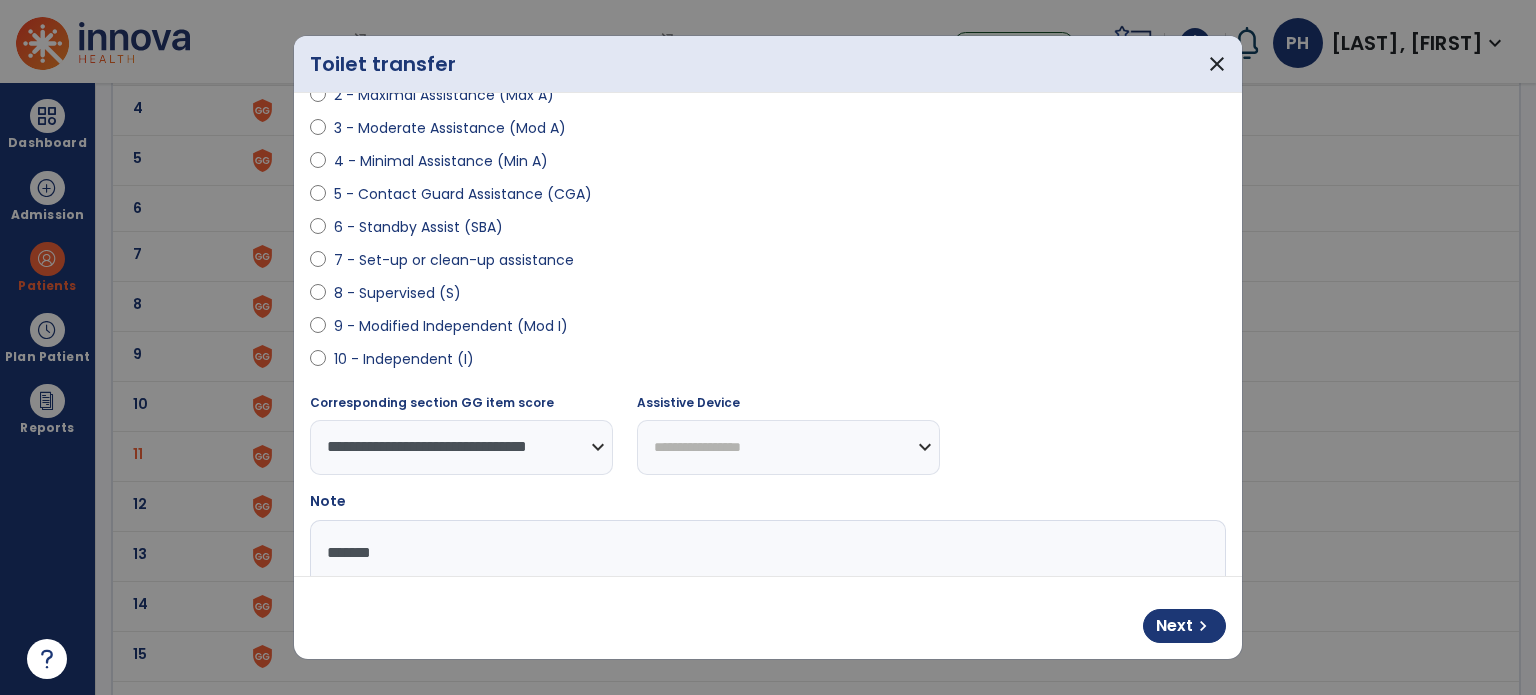 click on "**********" at bounding box center [788, 447] 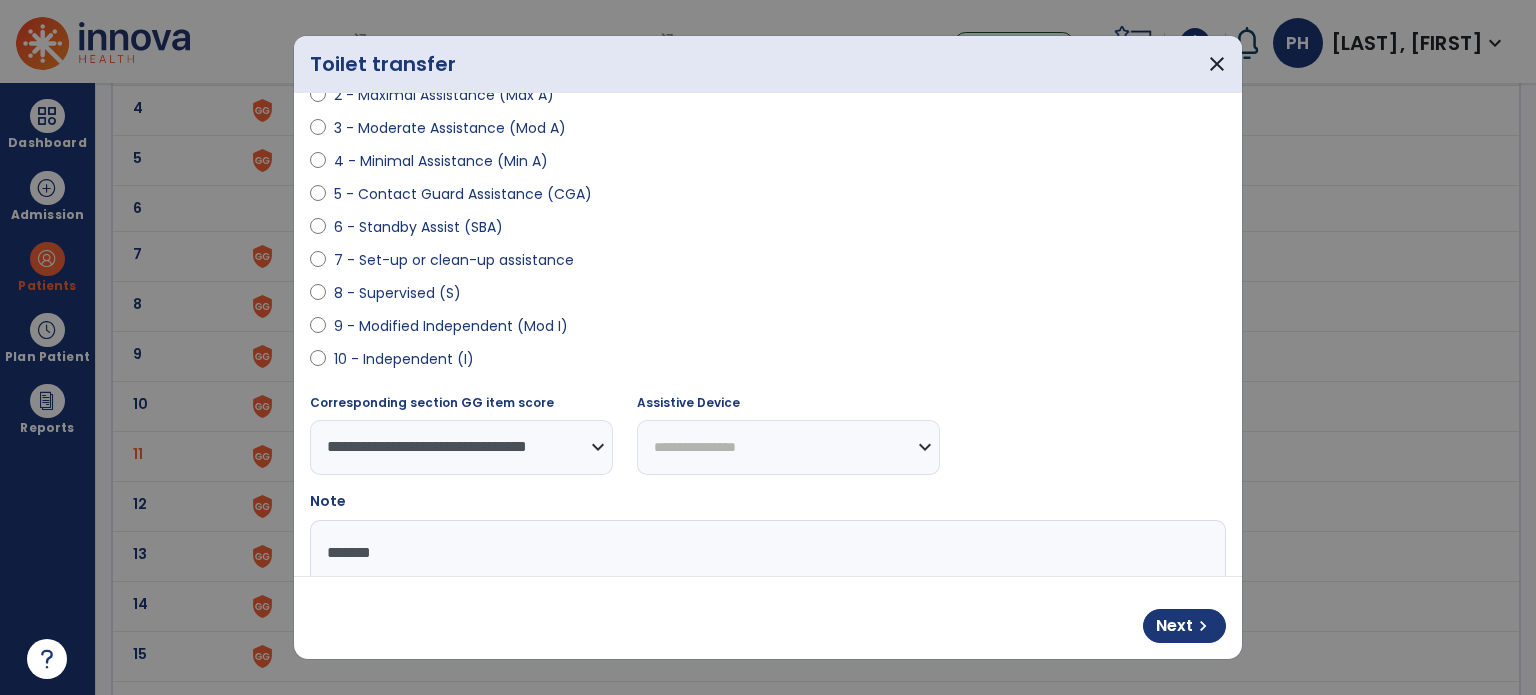 click on "**********" at bounding box center (788, 447) 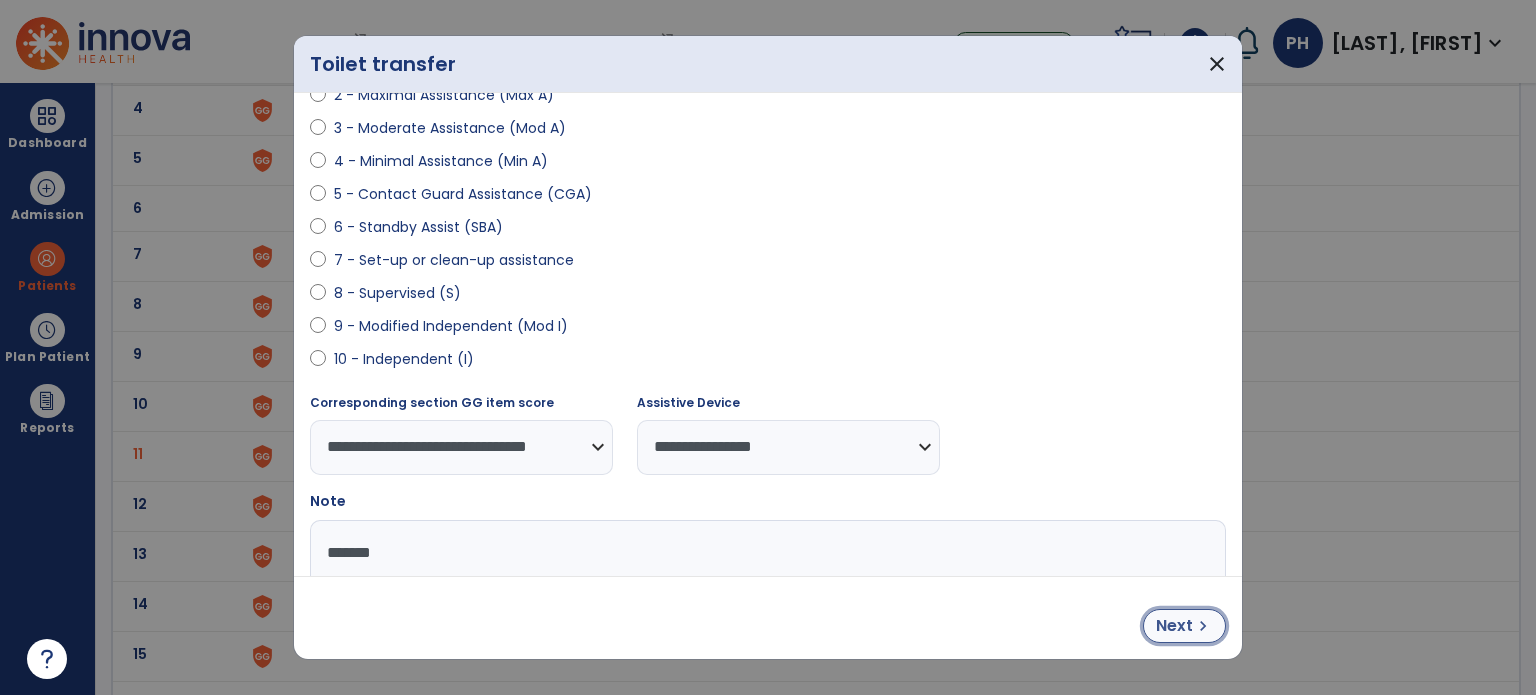 click on "Next  chevron_right" at bounding box center (1184, 626) 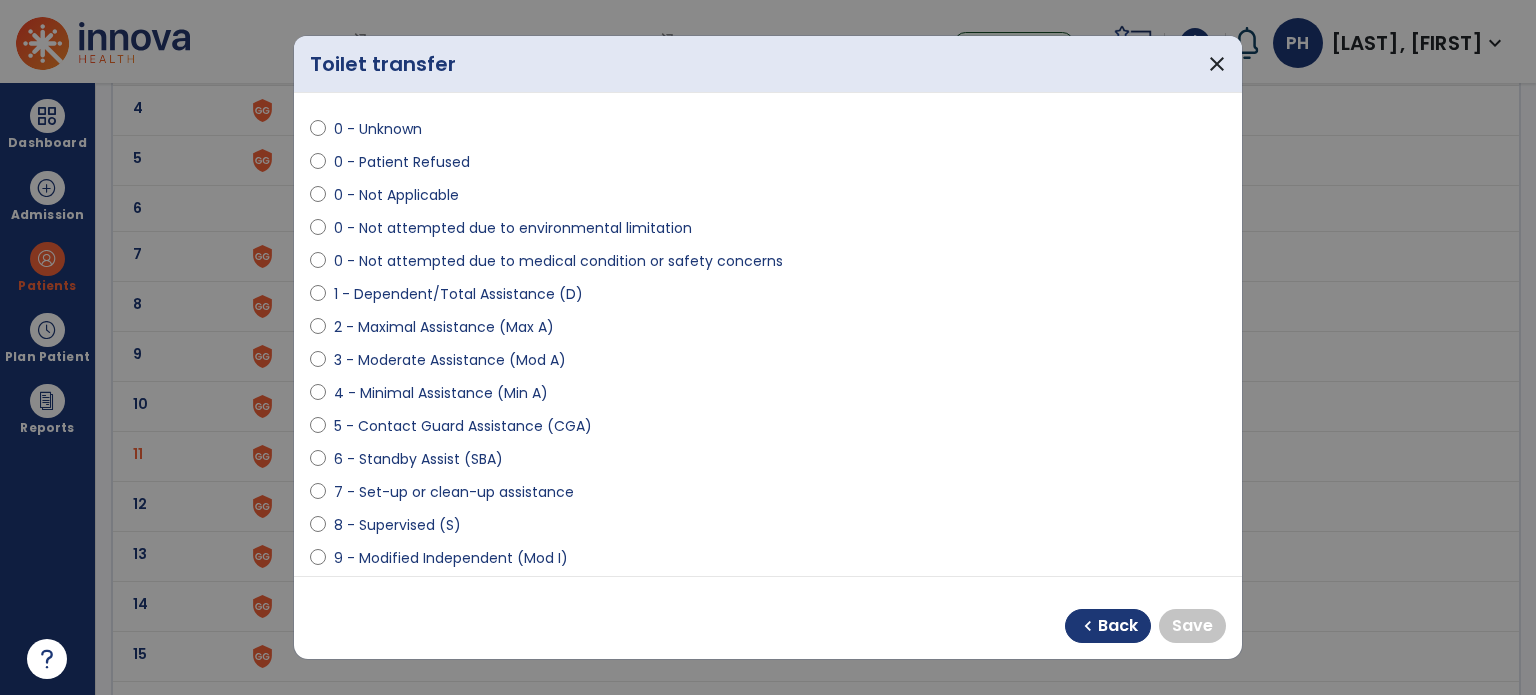 scroll, scrollTop: 51, scrollLeft: 0, axis: vertical 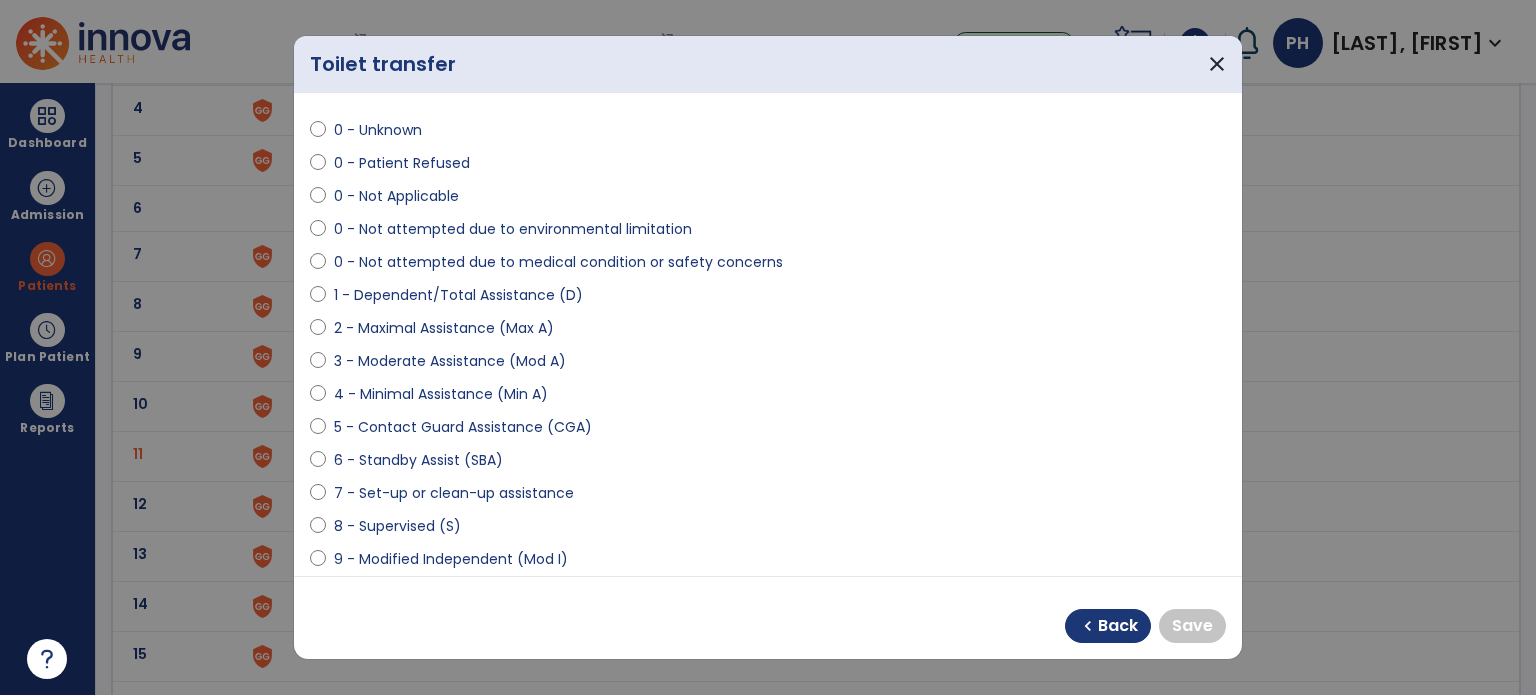 click on "0 - Unknown" at bounding box center (768, 134) 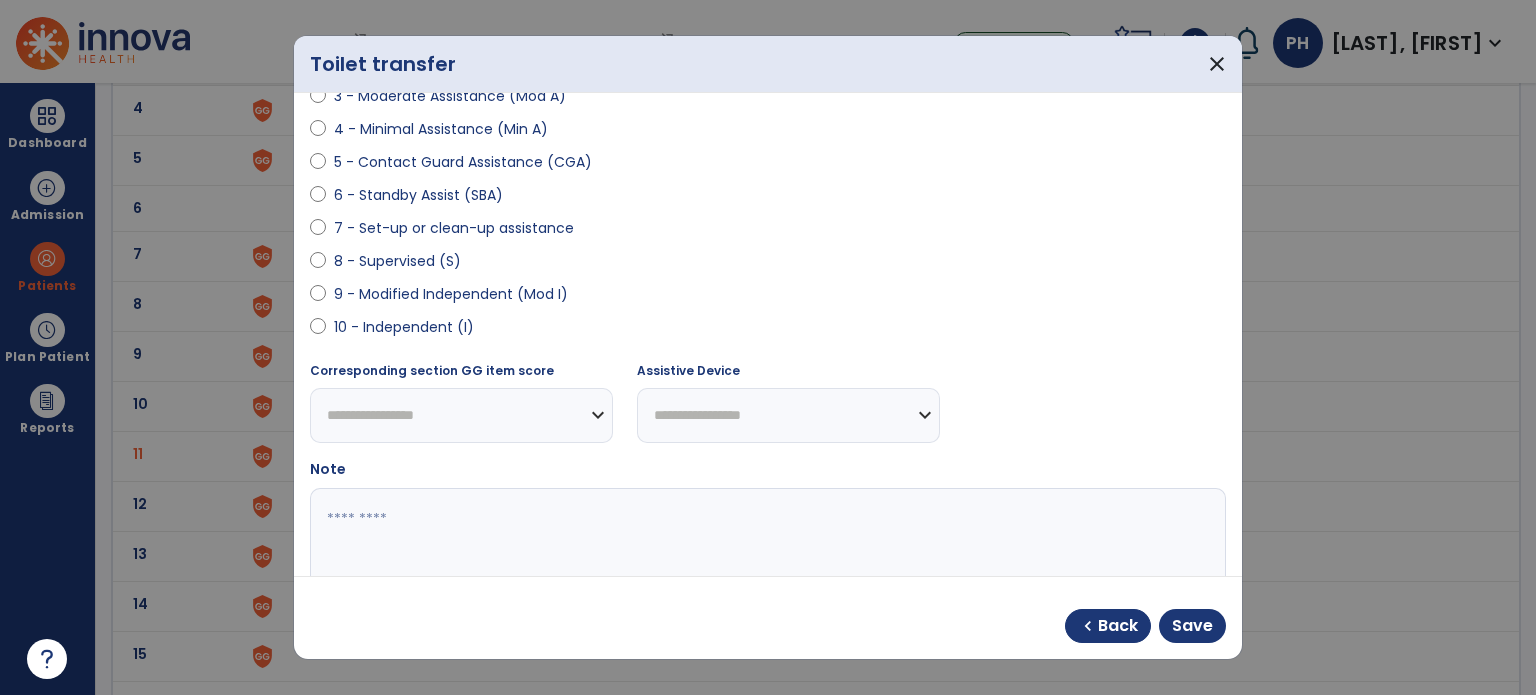 scroll, scrollTop: 318, scrollLeft: 0, axis: vertical 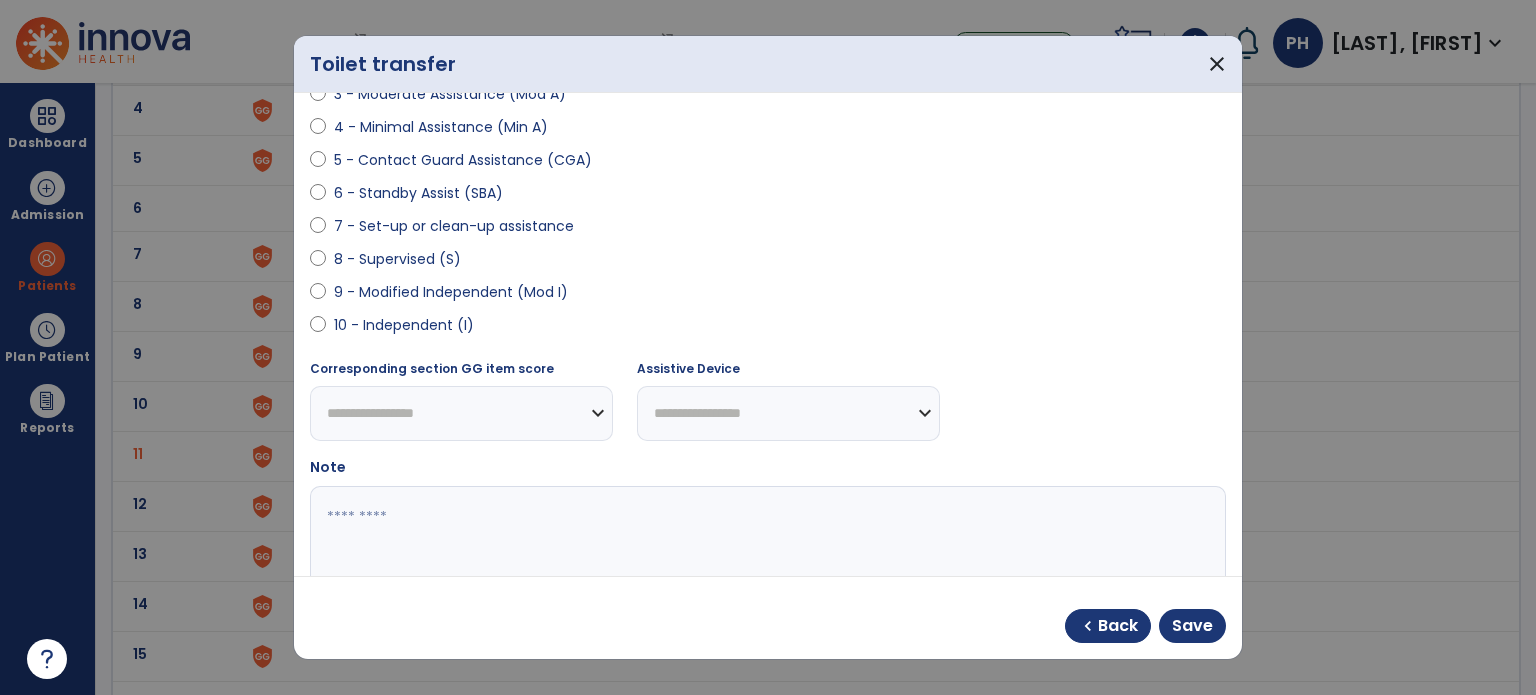 click at bounding box center (766, 561) 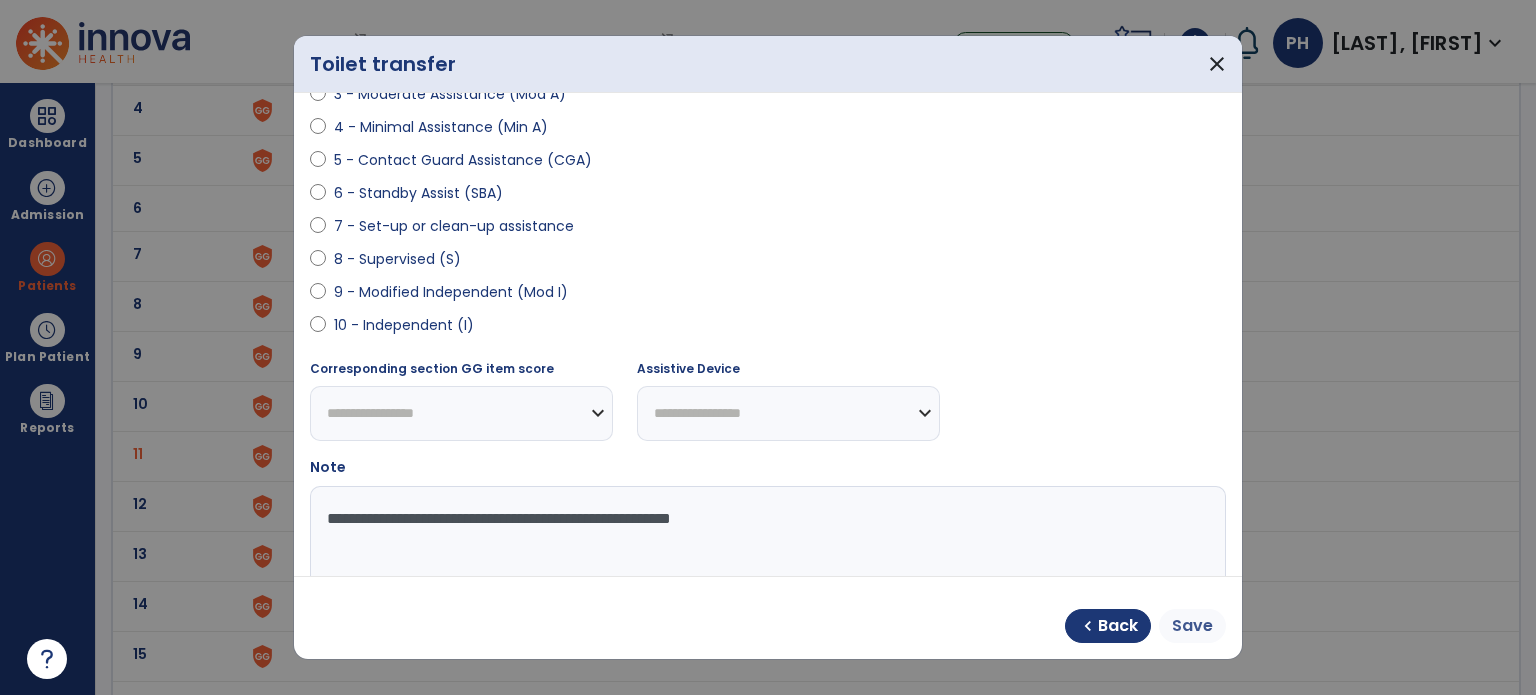 type on "**********" 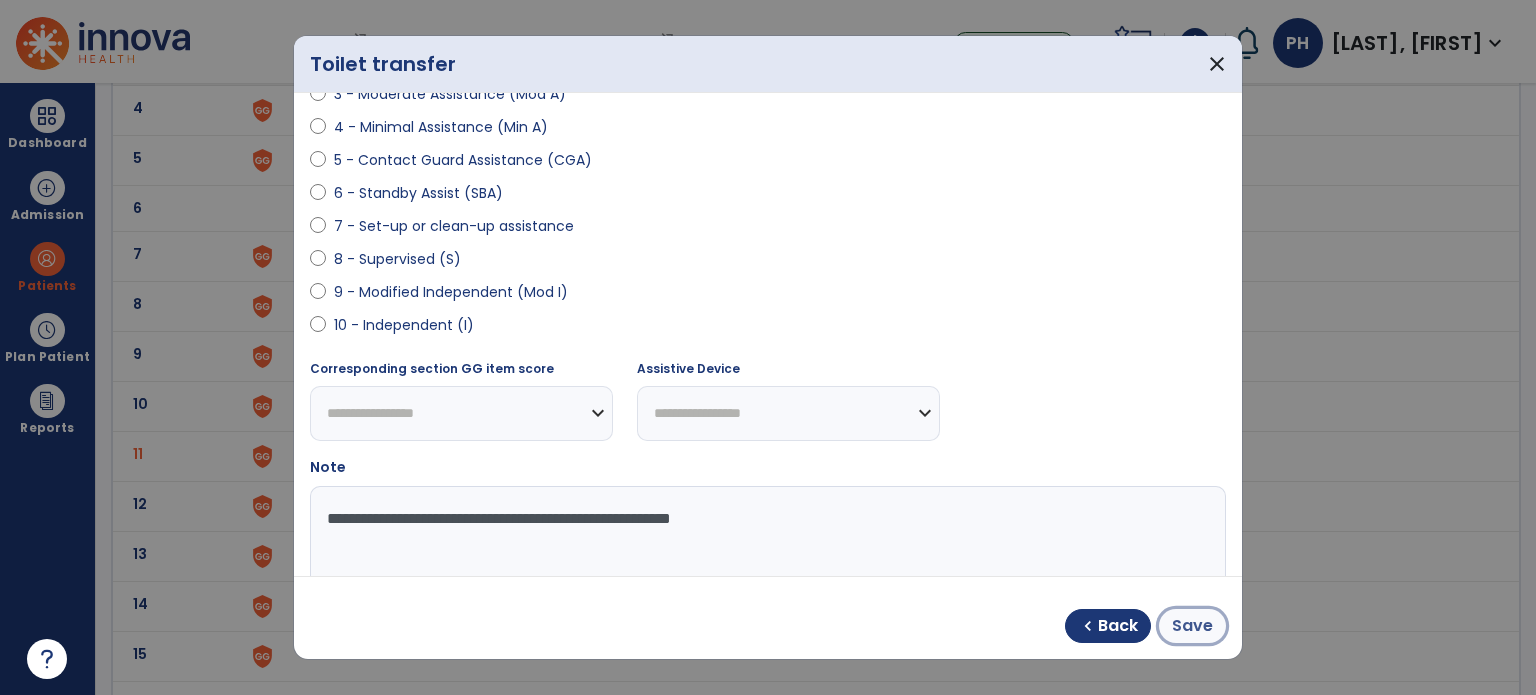 click on "Save" at bounding box center (1192, 626) 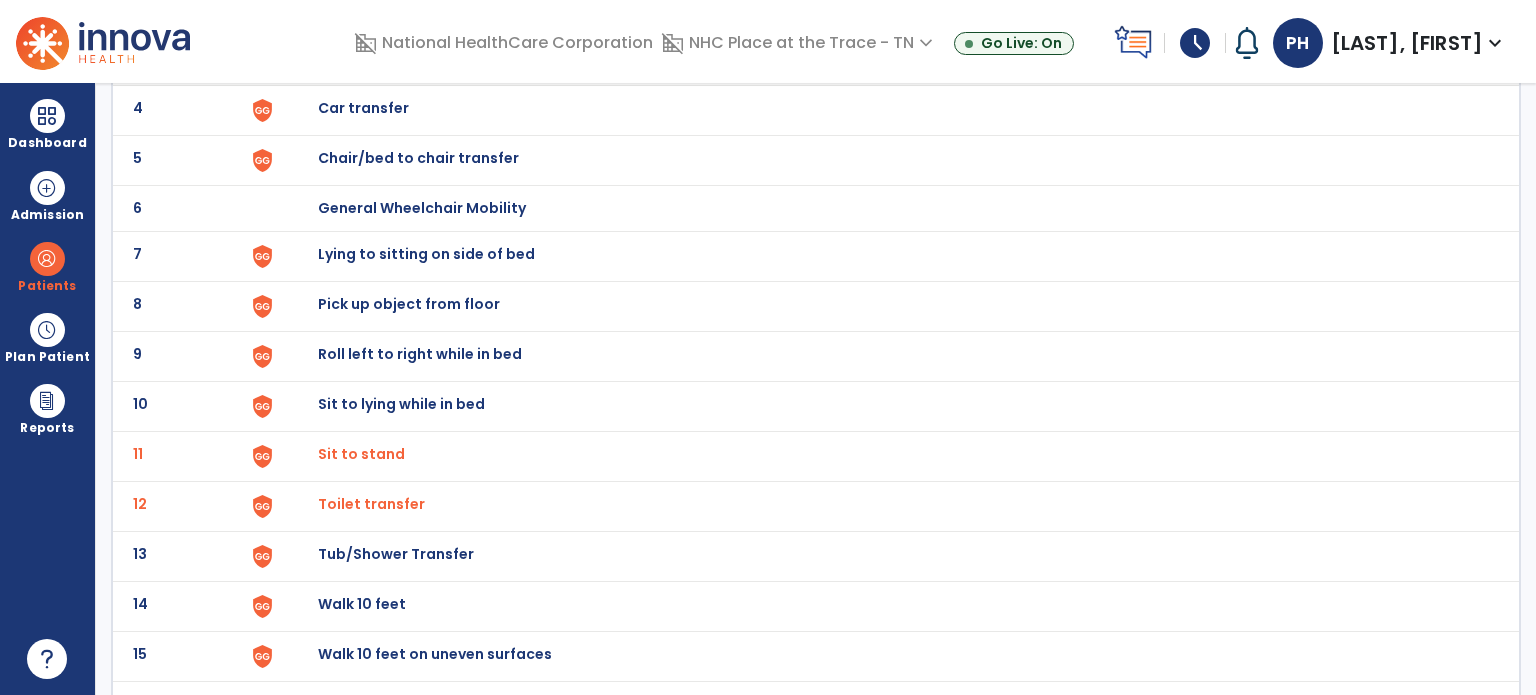 click on "Tub/Shower Transfer" at bounding box center (364, -42) 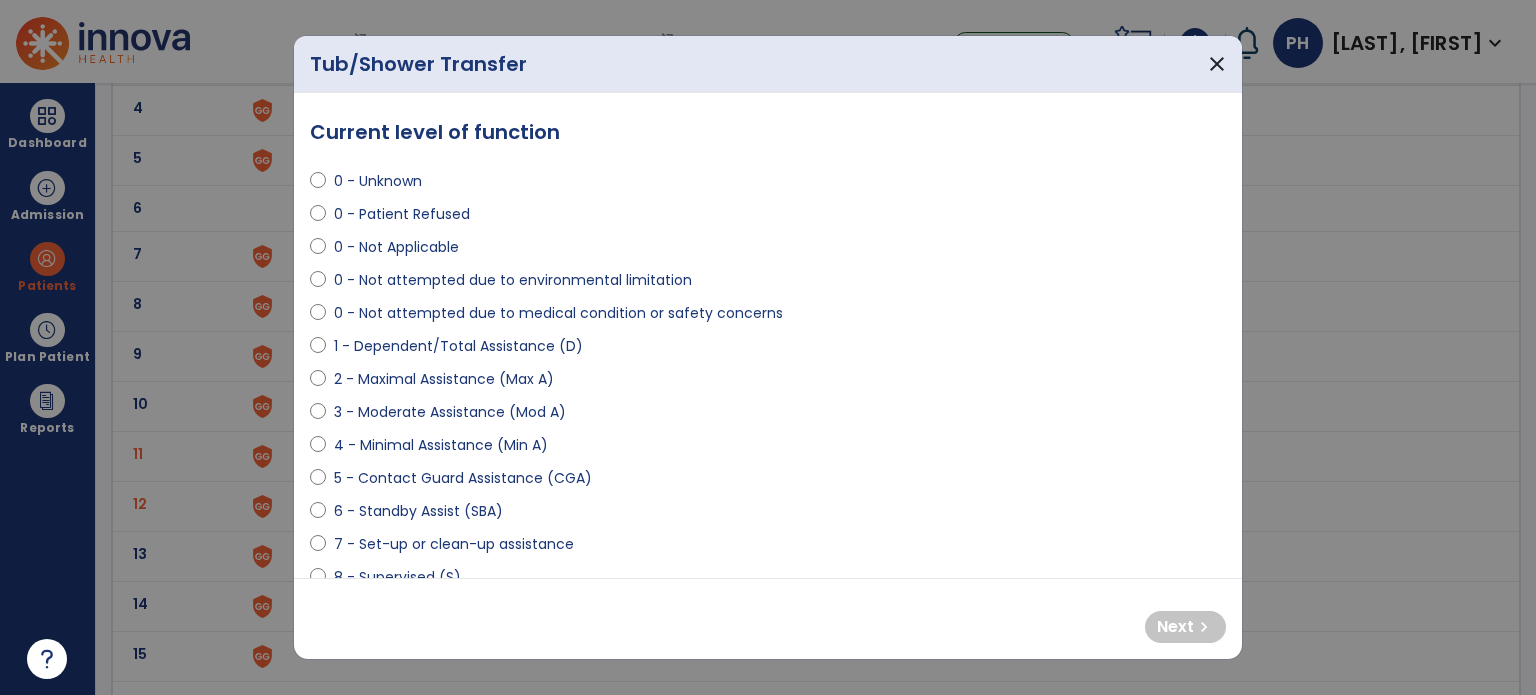 select on "**********" 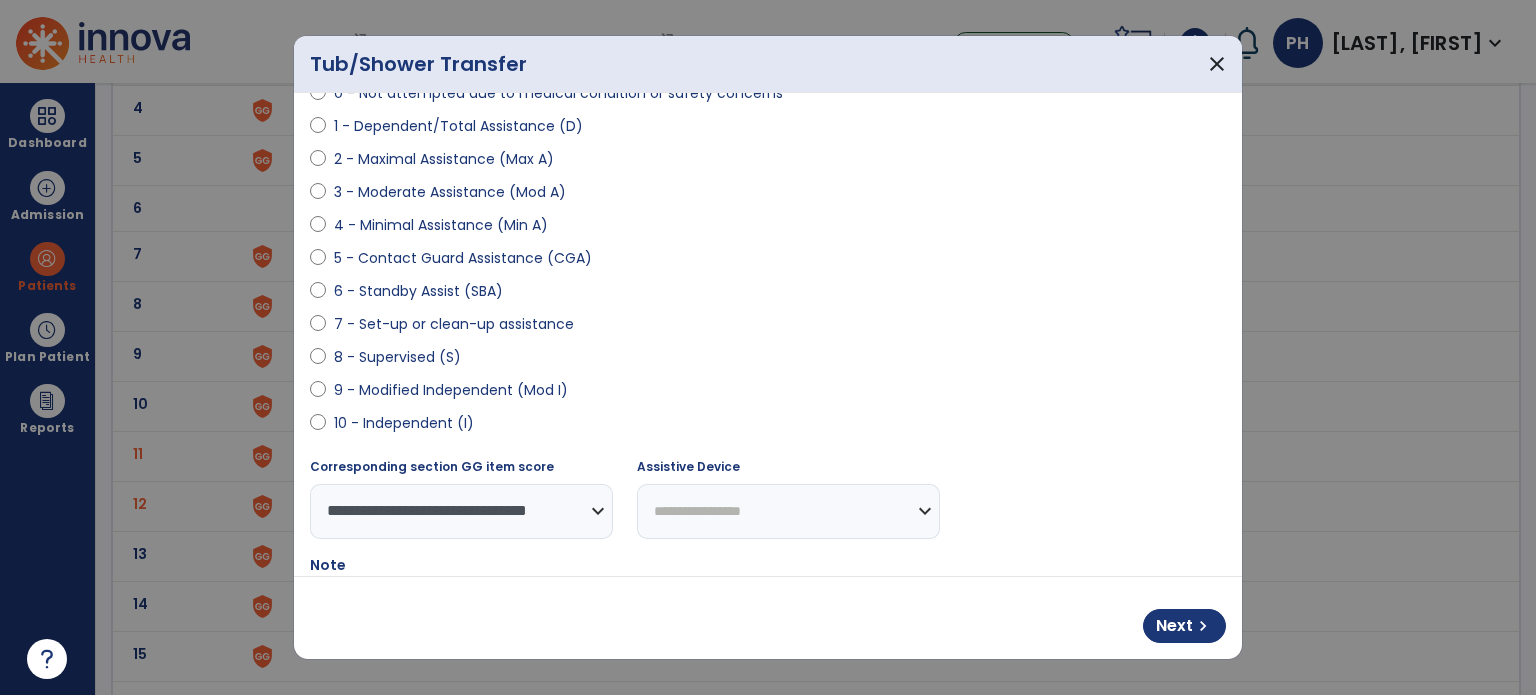 scroll, scrollTop: 368, scrollLeft: 0, axis: vertical 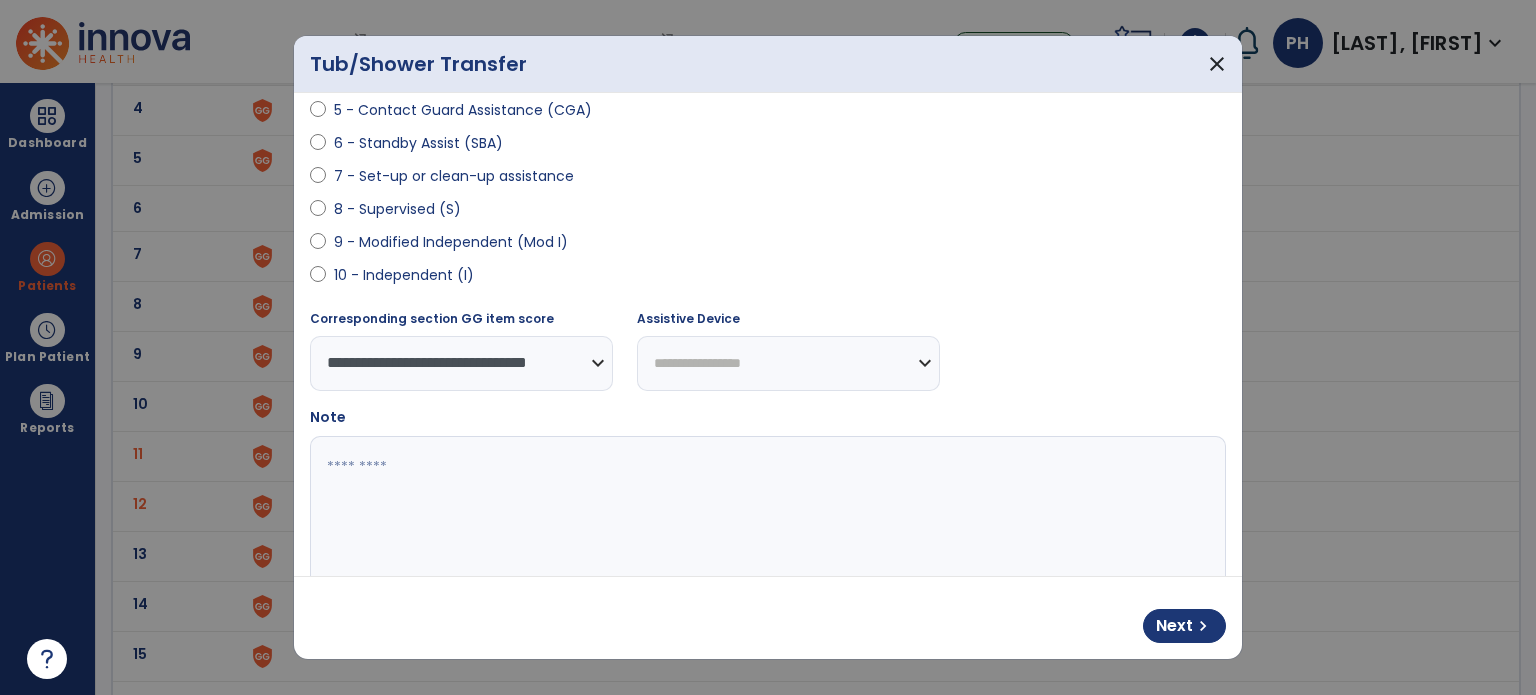click on "**********" at bounding box center (788, 363) 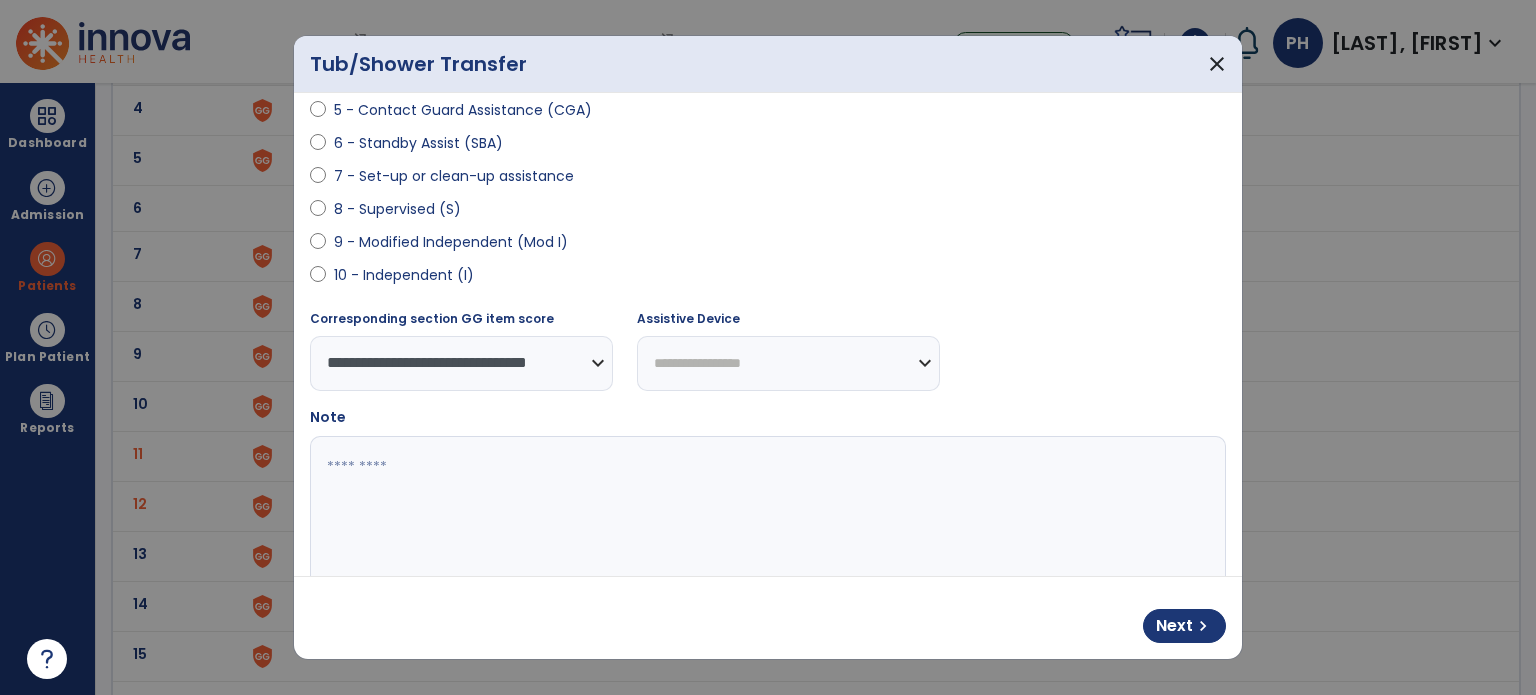 select on "**********" 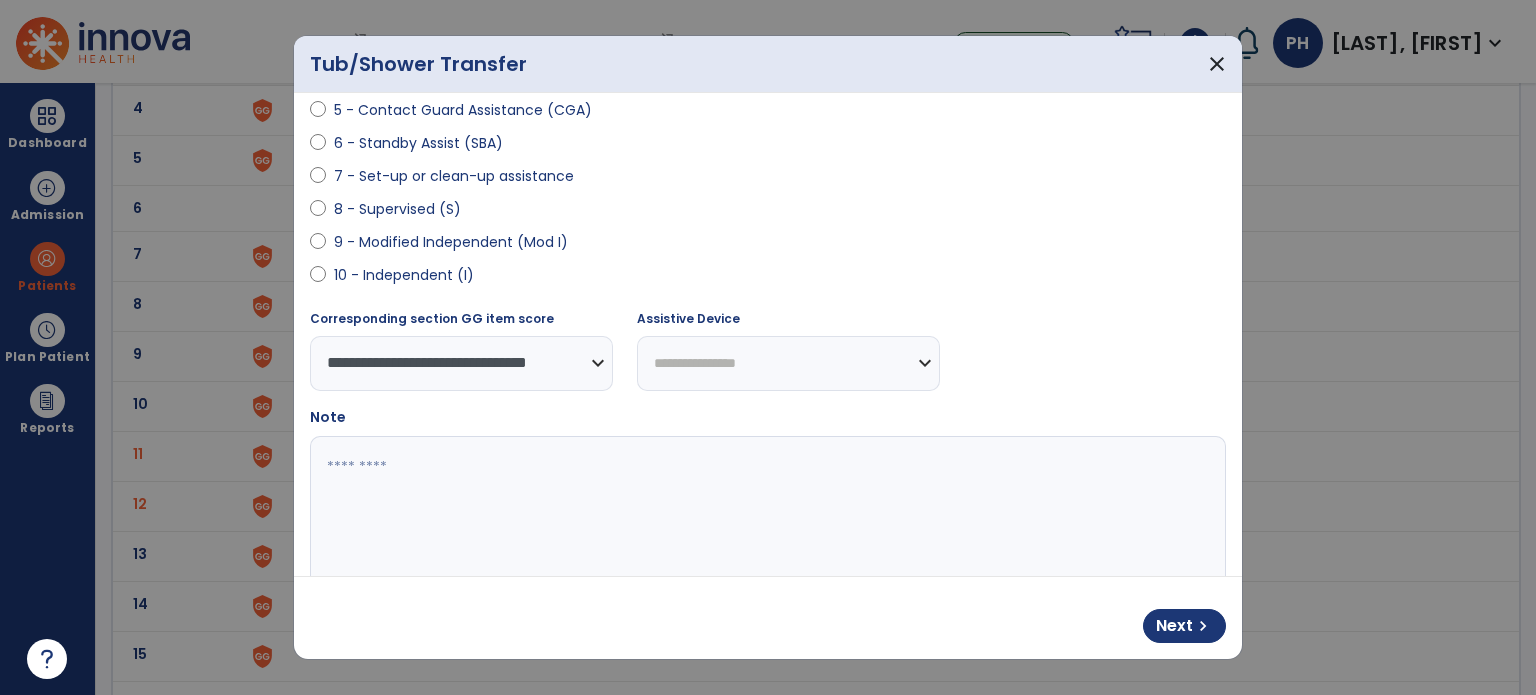 click on "**********" at bounding box center [788, 363] 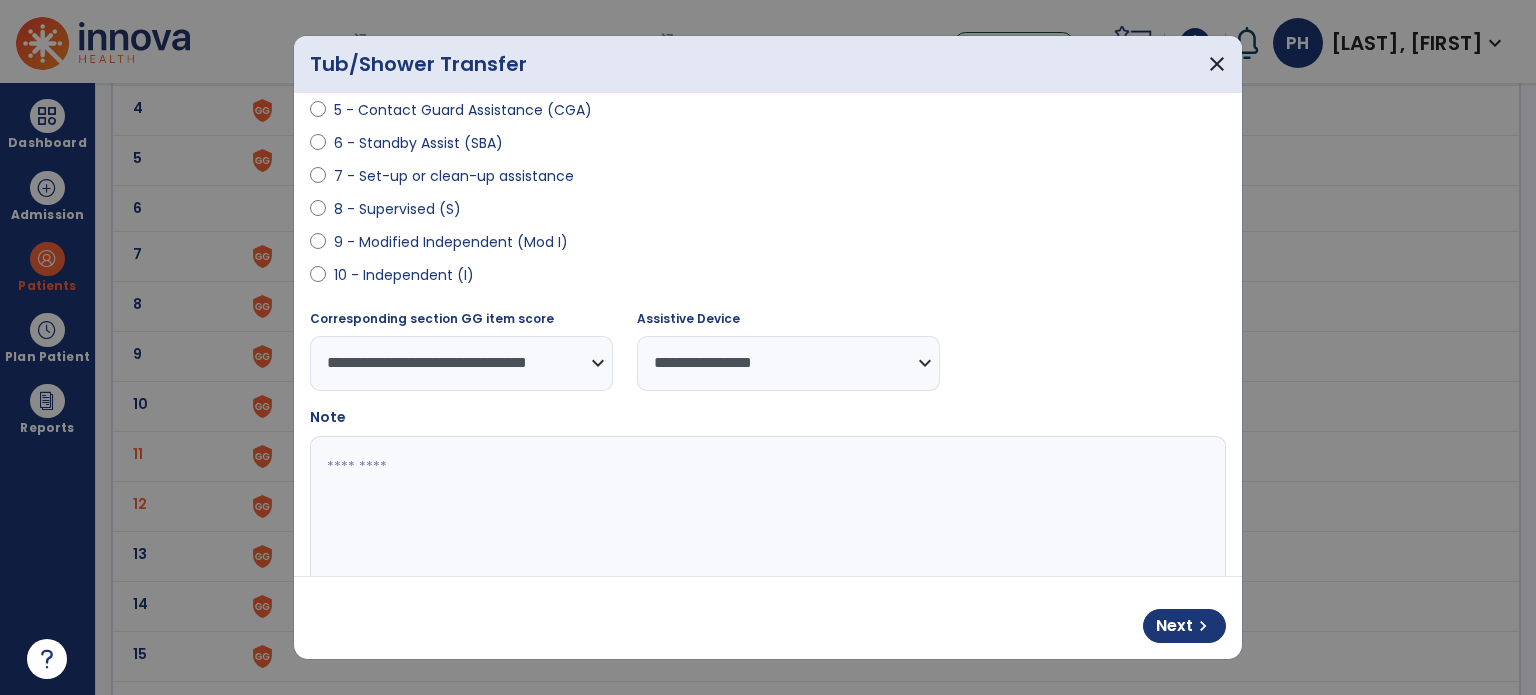 click on "**********" at bounding box center (788, 363) 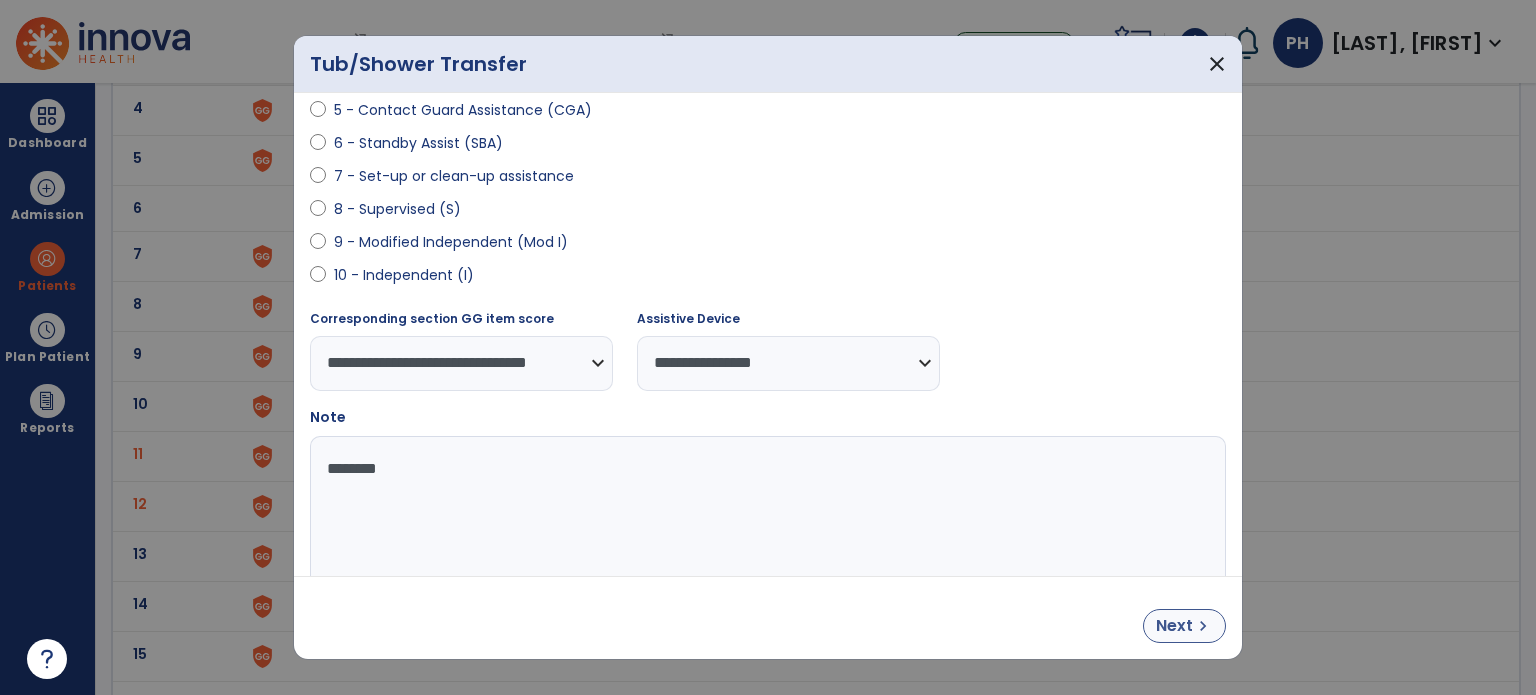 type on "********" 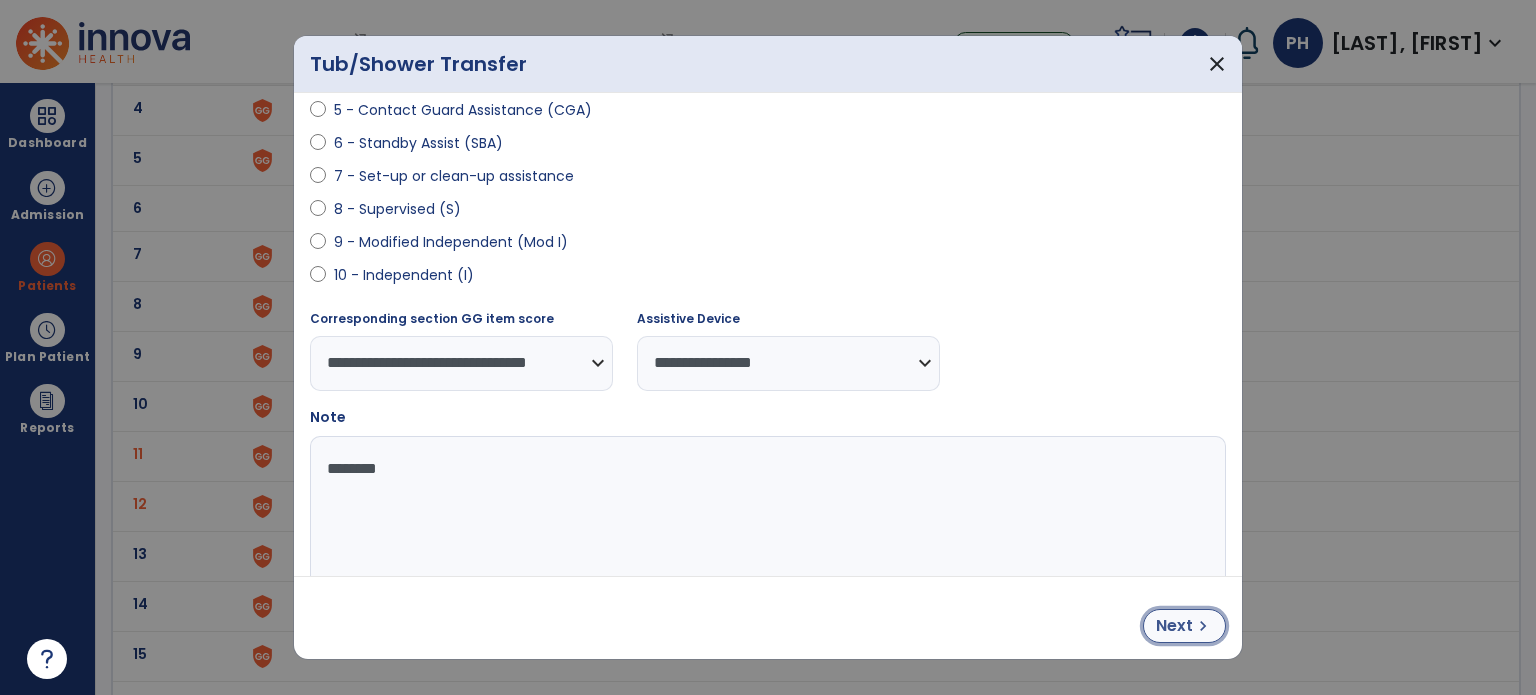 click on "chevron_right" at bounding box center [1203, 626] 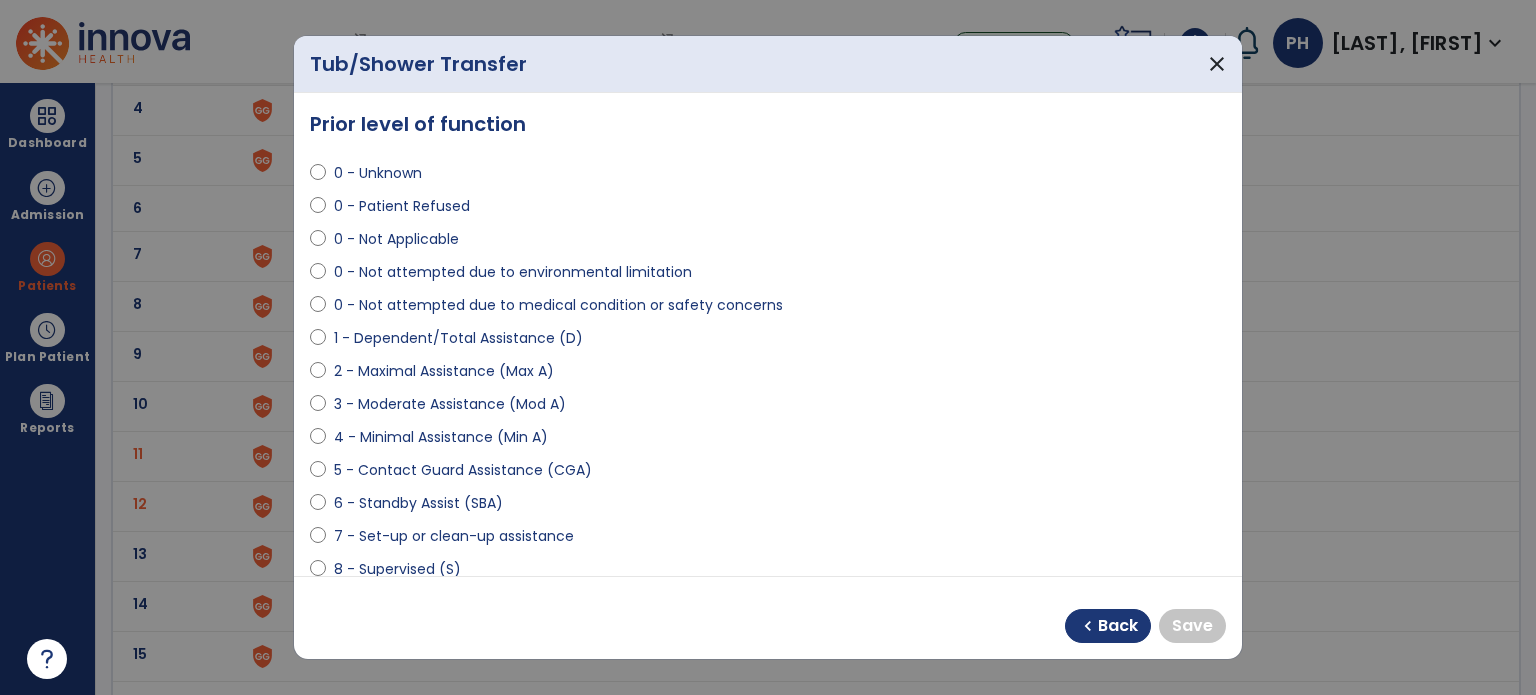 scroll, scrollTop: 0, scrollLeft: 0, axis: both 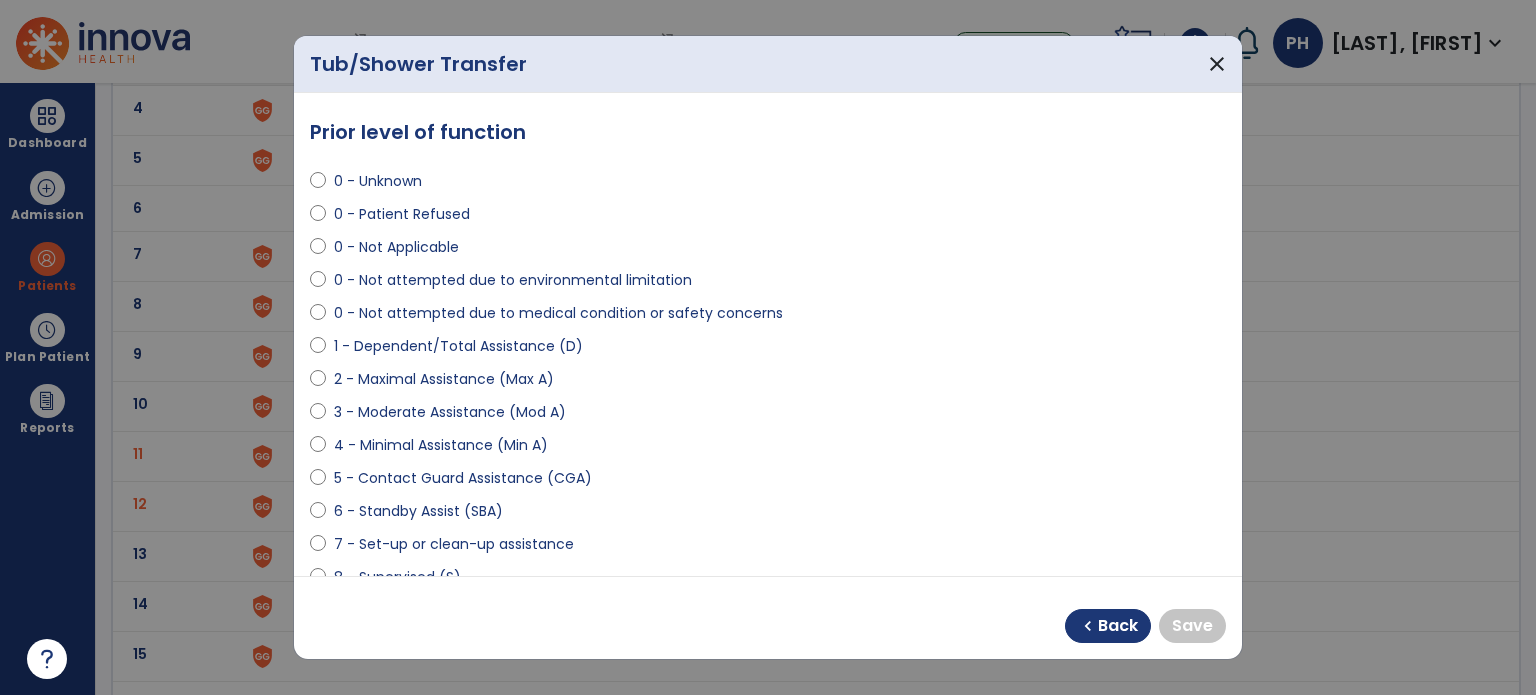 click at bounding box center (318, 185) 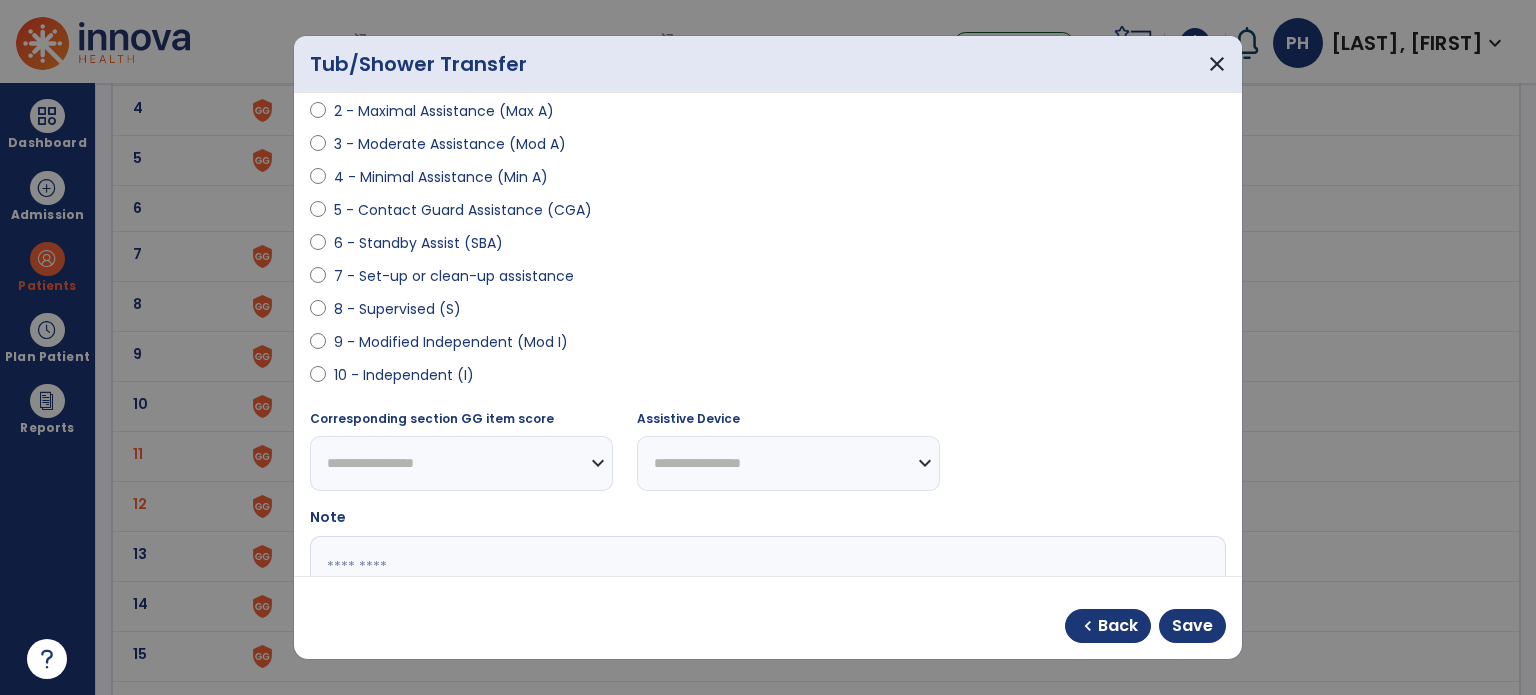 scroll, scrollTop: 408, scrollLeft: 0, axis: vertical 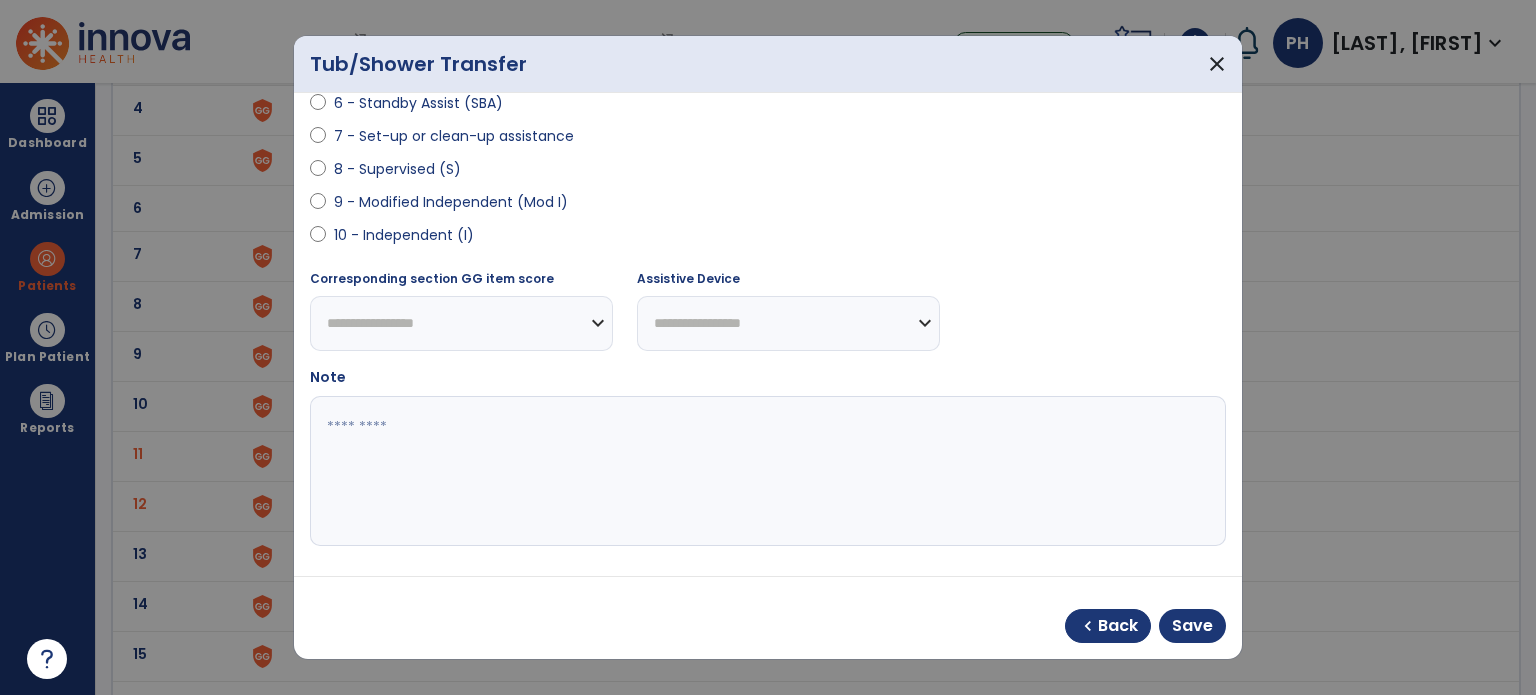 click at bounding box center [766, 471] 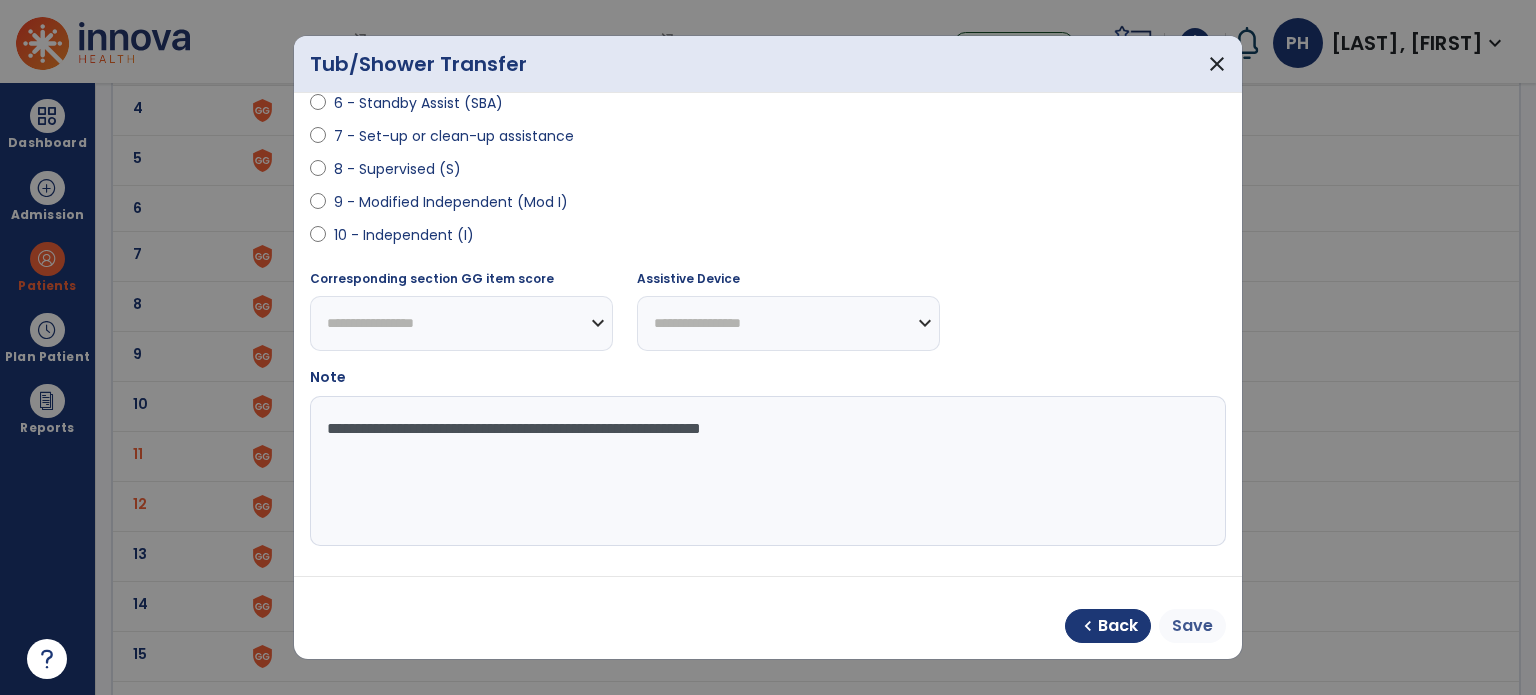 type on "**********" 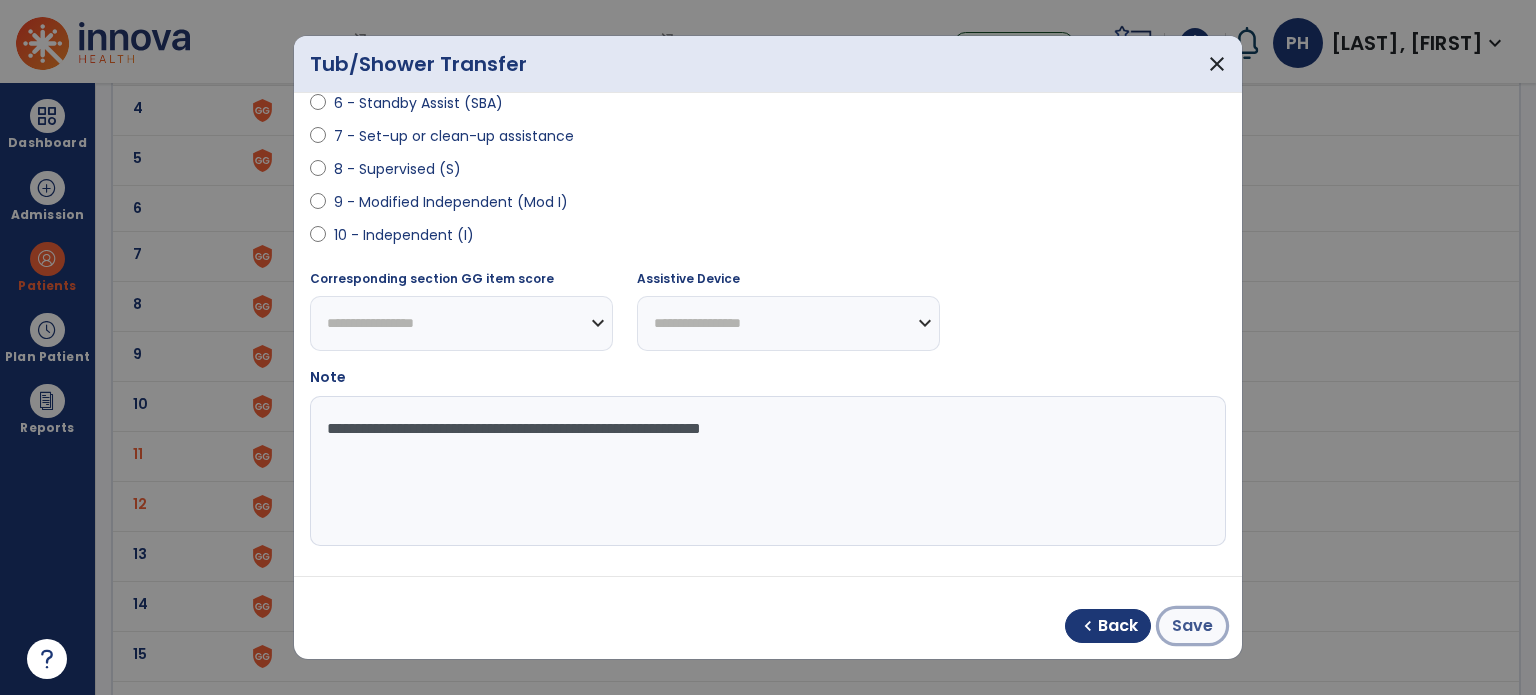 click on "Save" at bounding box center [1192, 626] 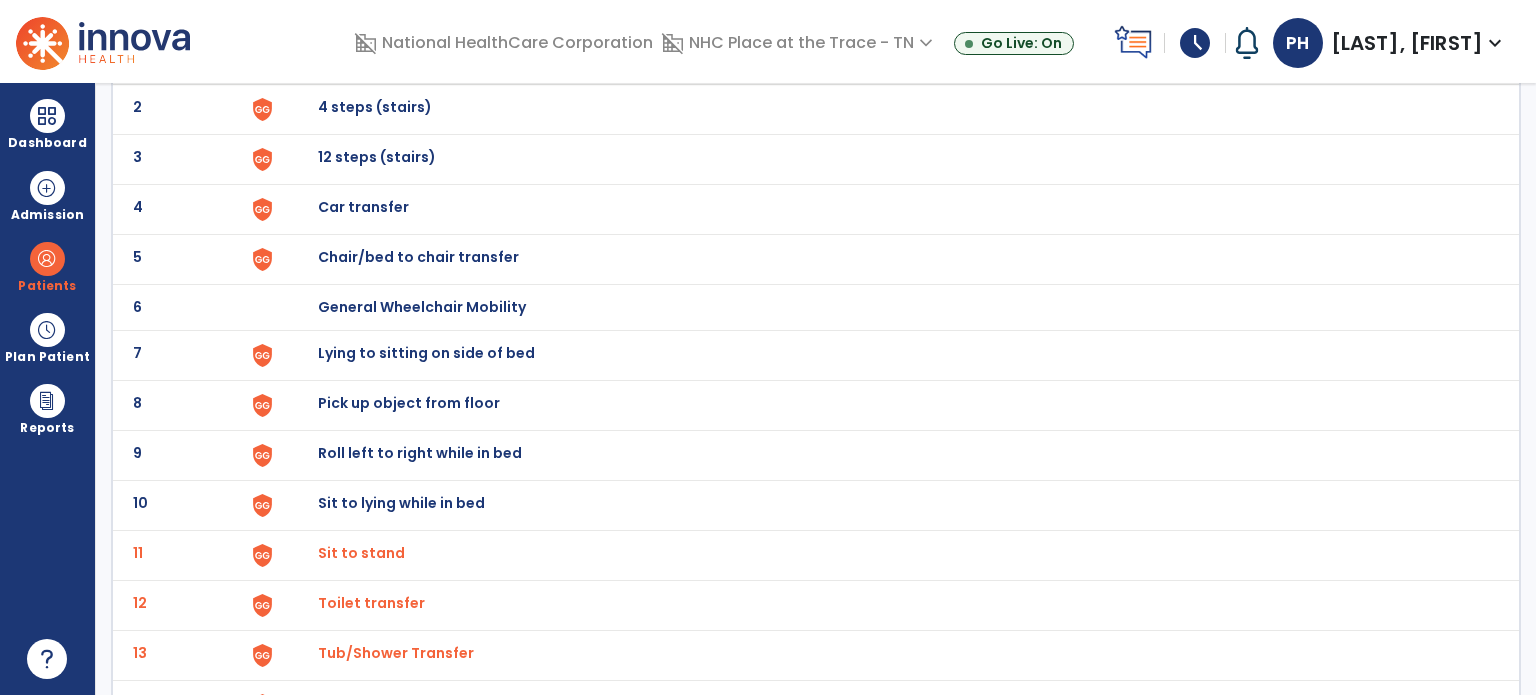 scroll, scrollTop: 184, scrollLeft: 0, axis: vertical 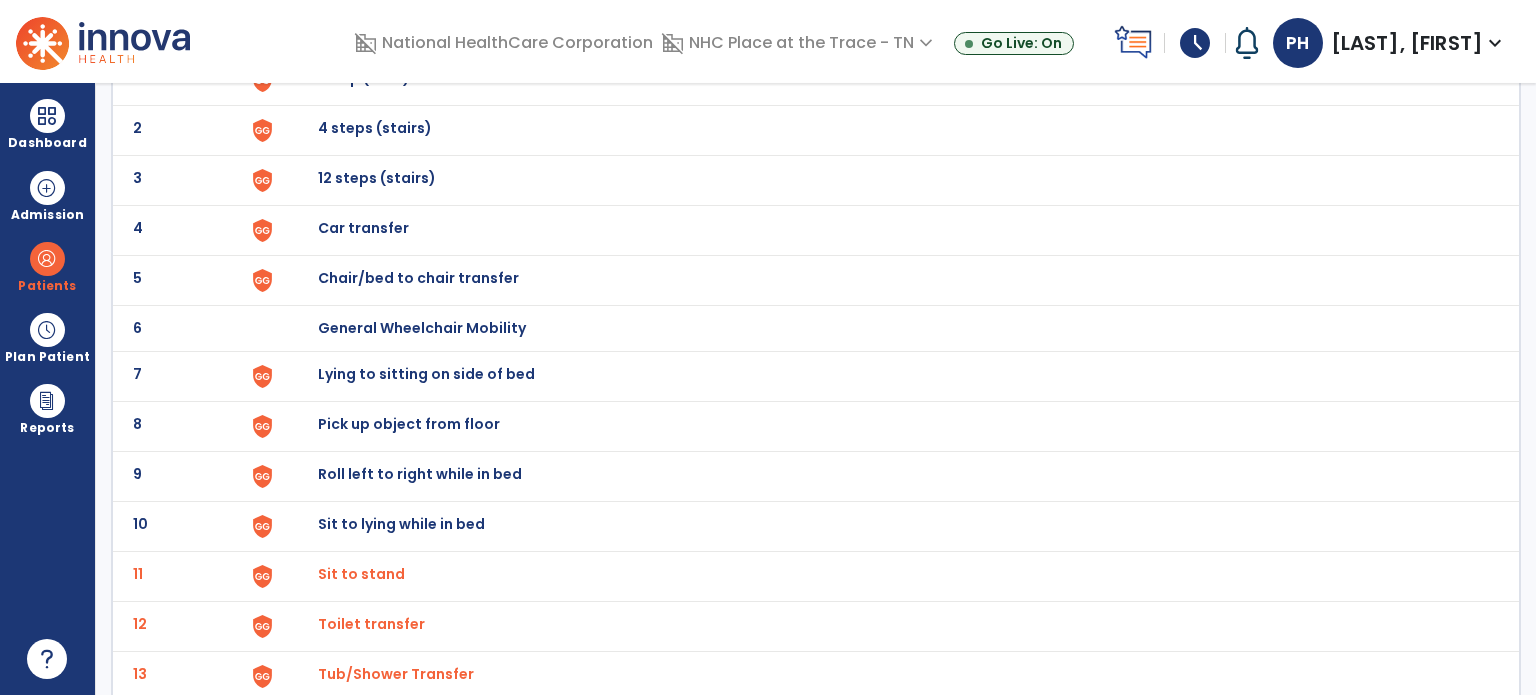 click on "Lying to sitting on side of bed" at bounding box center [364, 78] 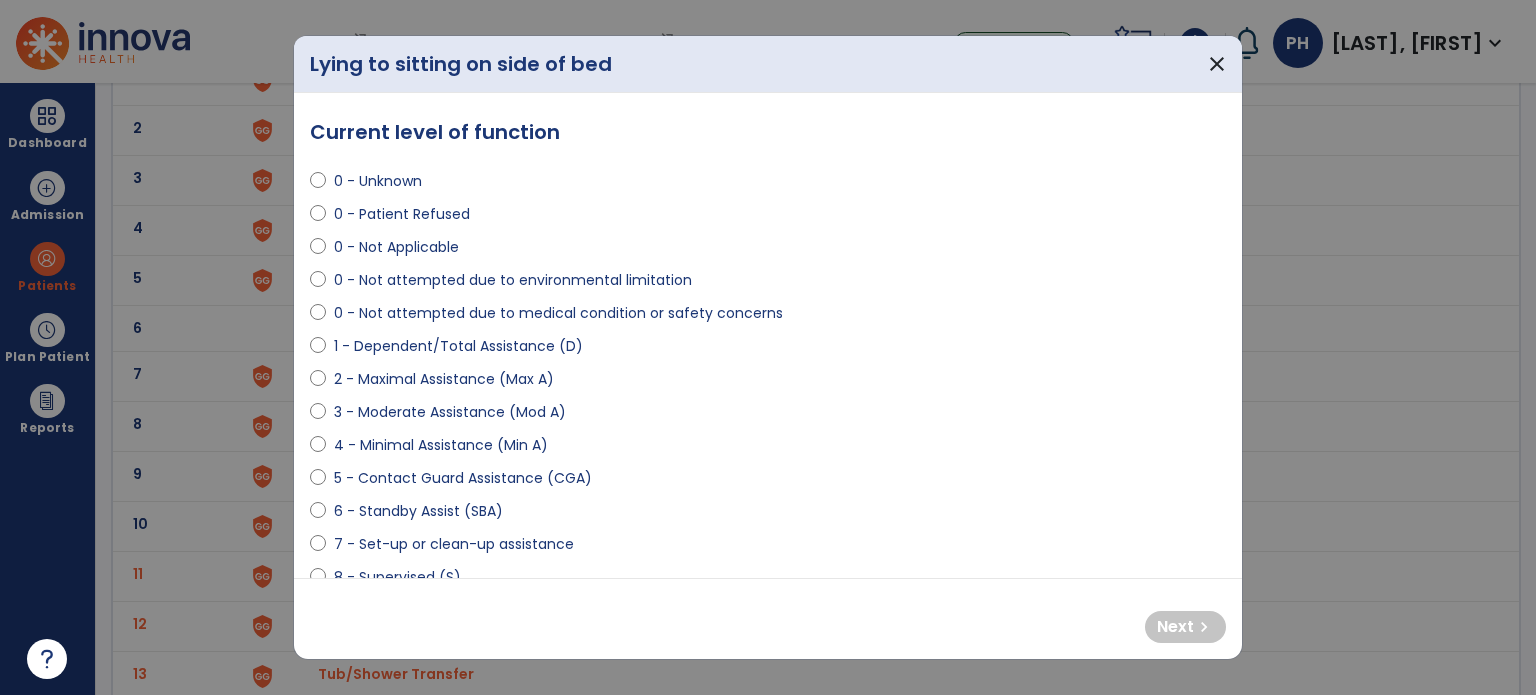 click on "2 - Maximal Assistance (Max A)" at bounding box center [444, 379] 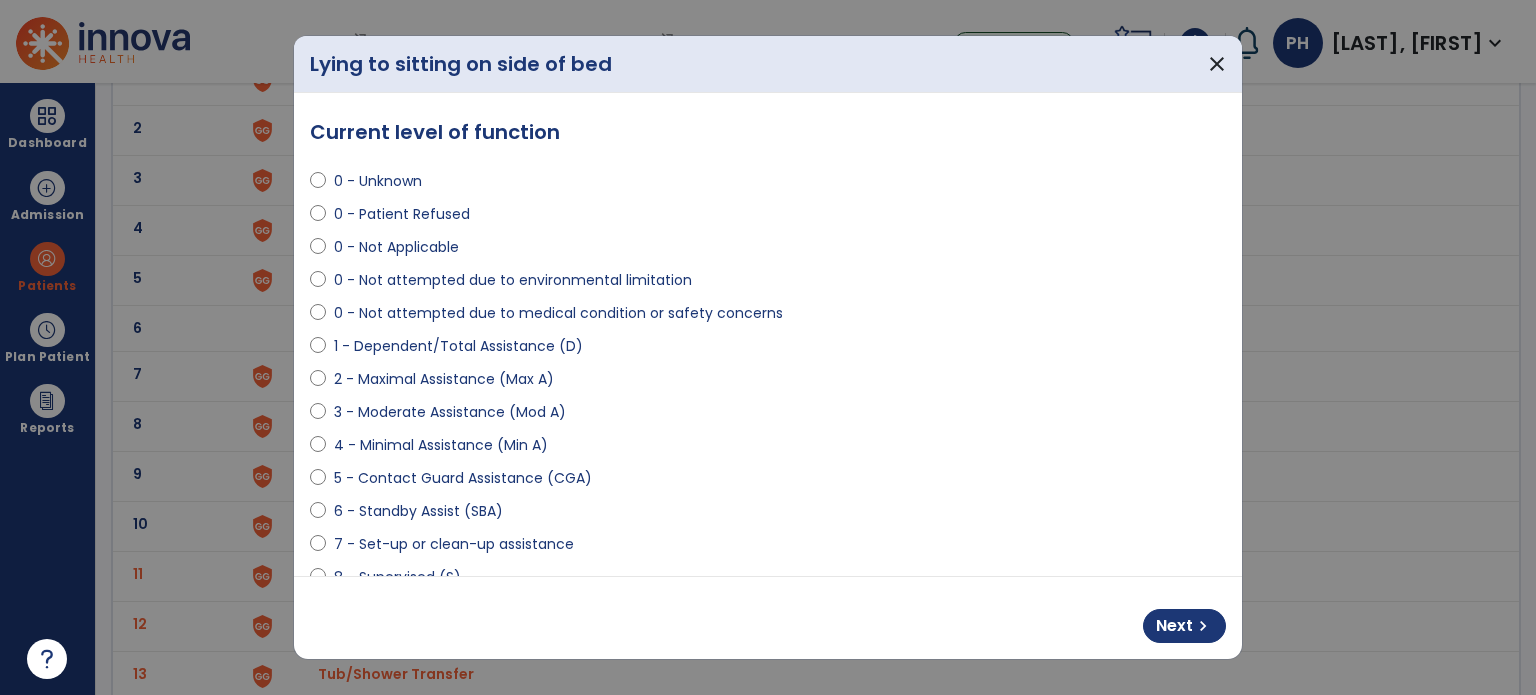 click on "2 - Maximal Assistance (Max A)" at bounding box center [444, 379] 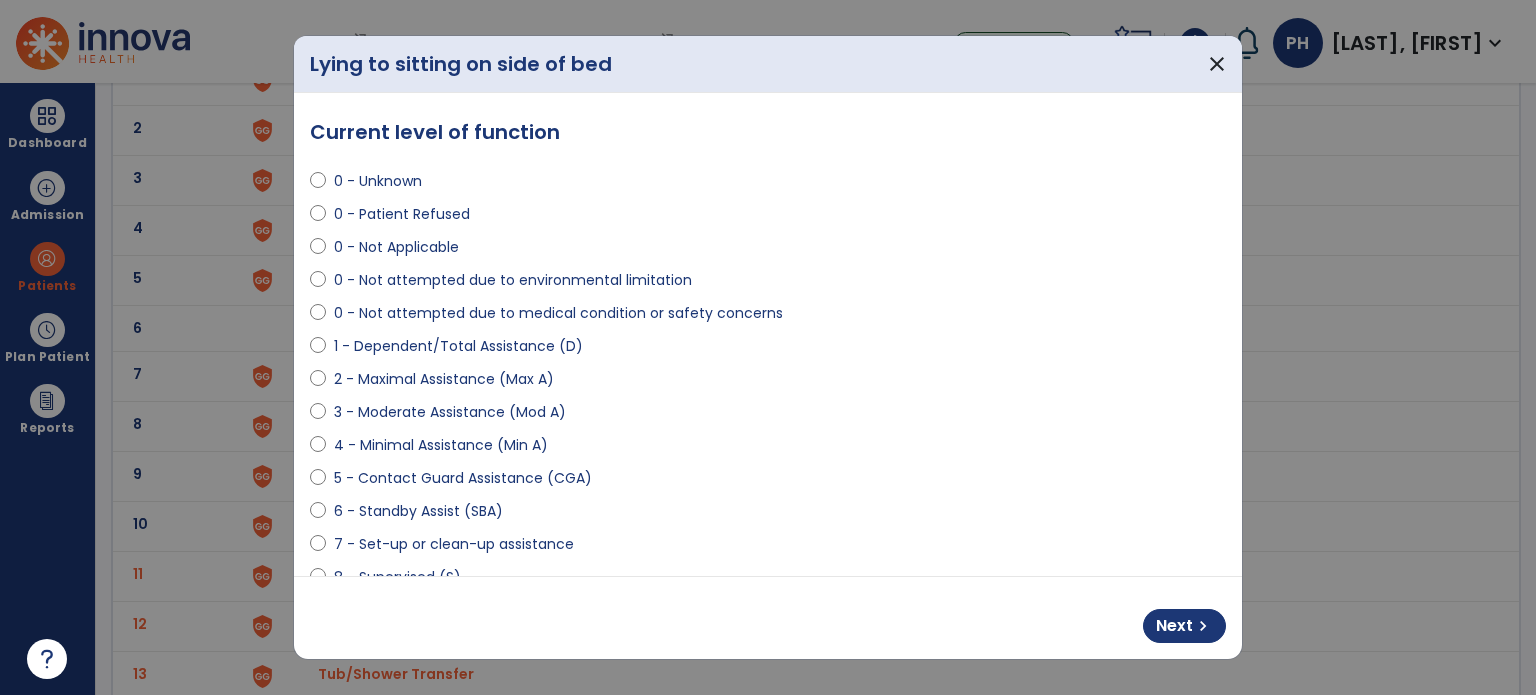 click at bounding box center [768, 347] 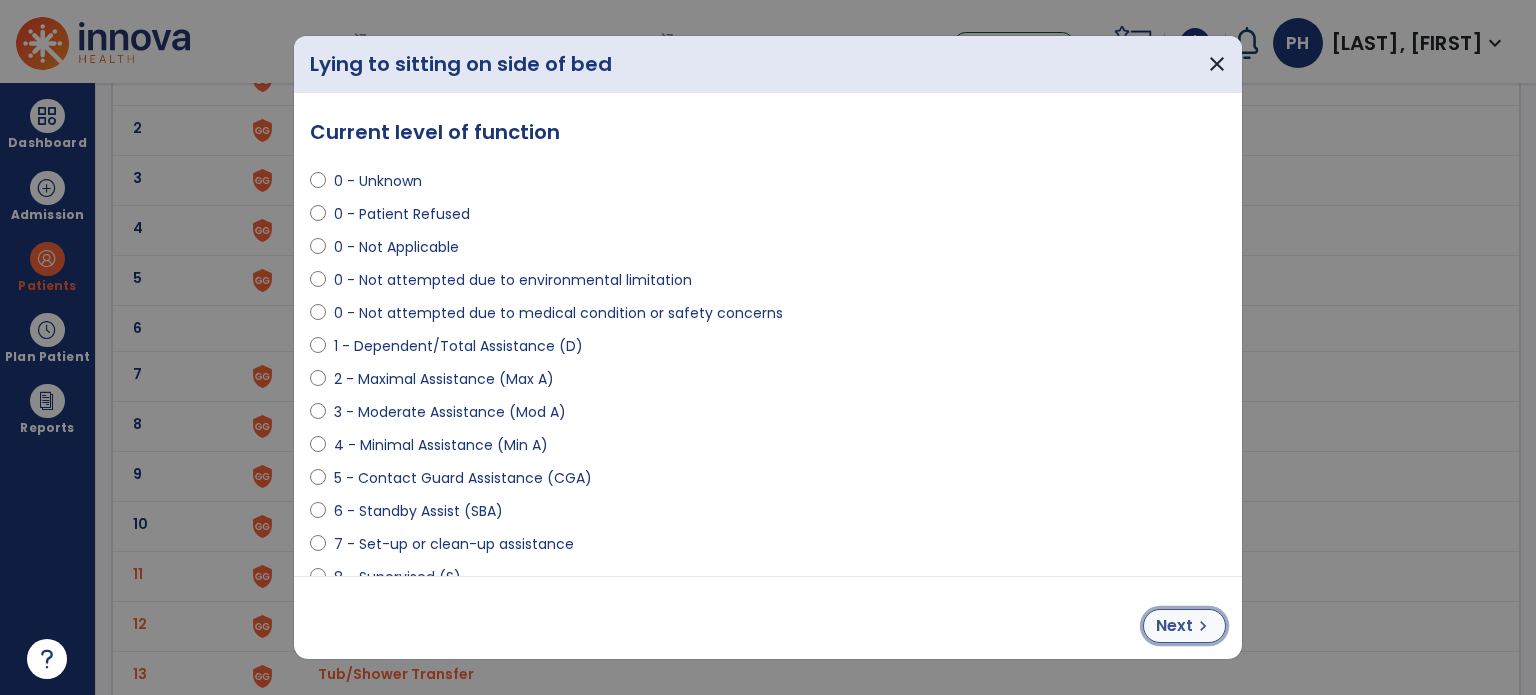 click on "Next" at bounding box center (1174, 626) 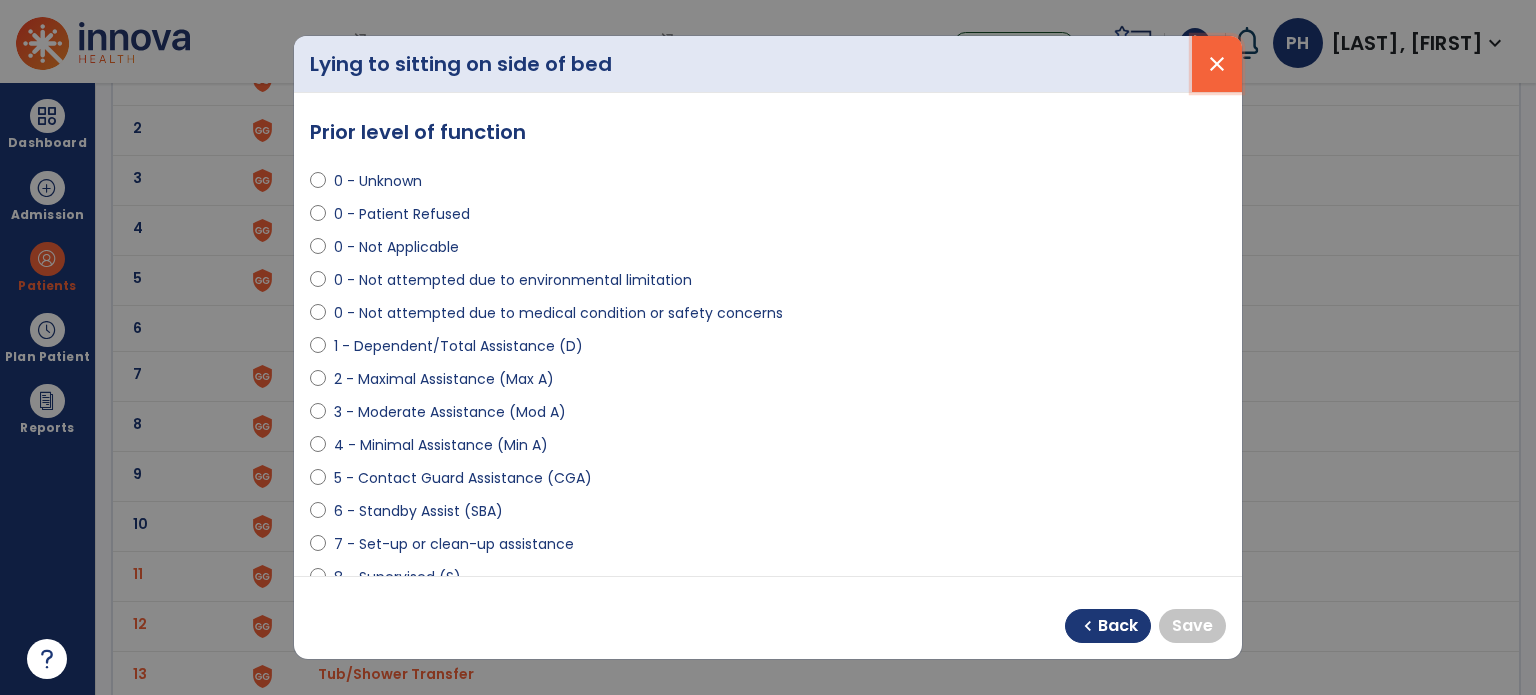 click on "close" at bounding box center (1217, 64) 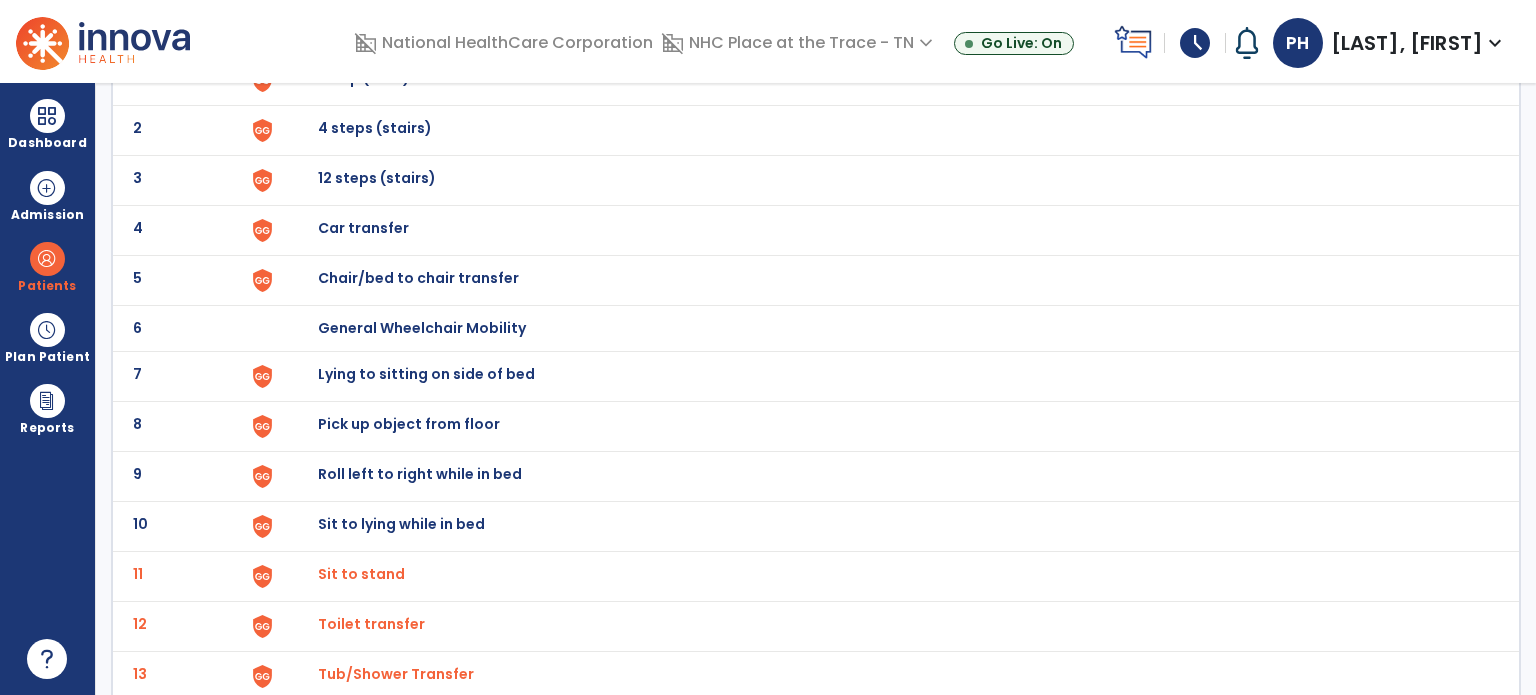 scroll, scrollTop: 0, scrollLeft: 0, axis: both 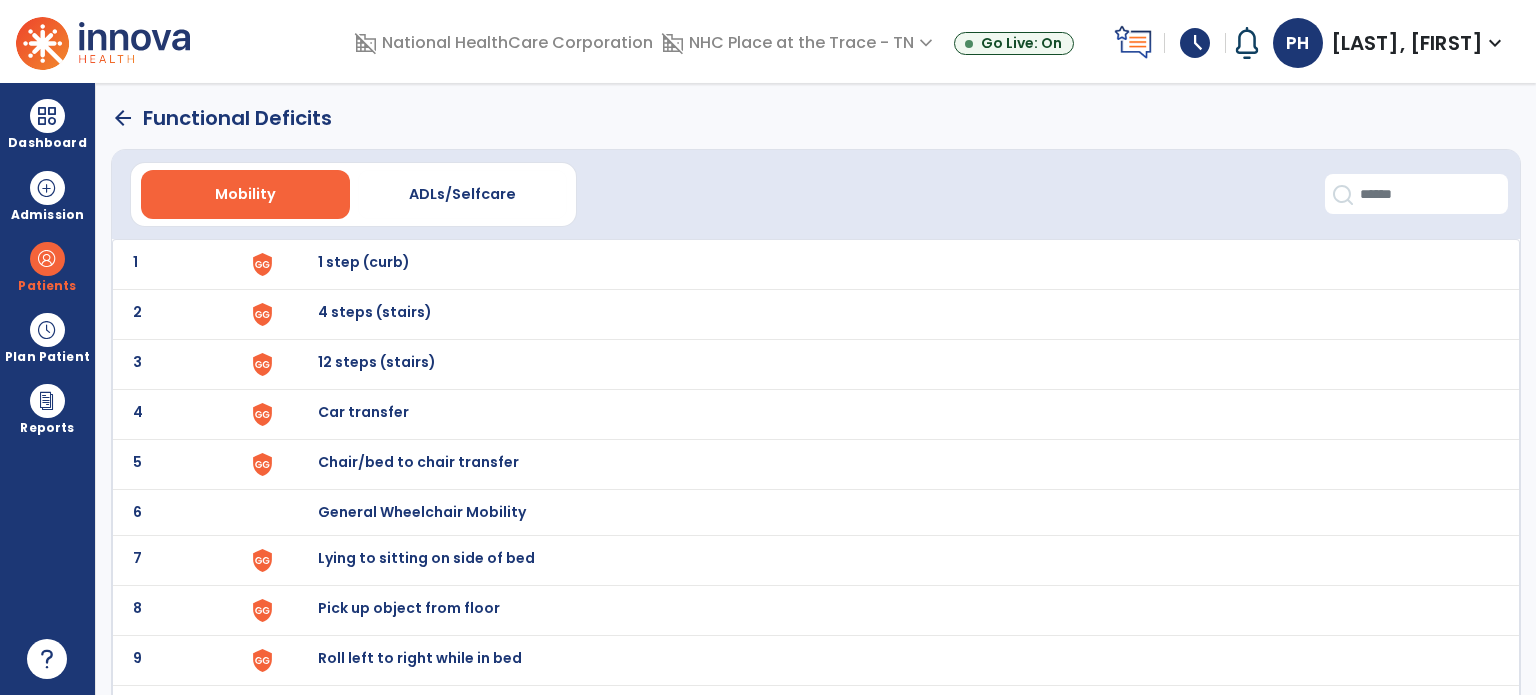 click on "arrow_back" 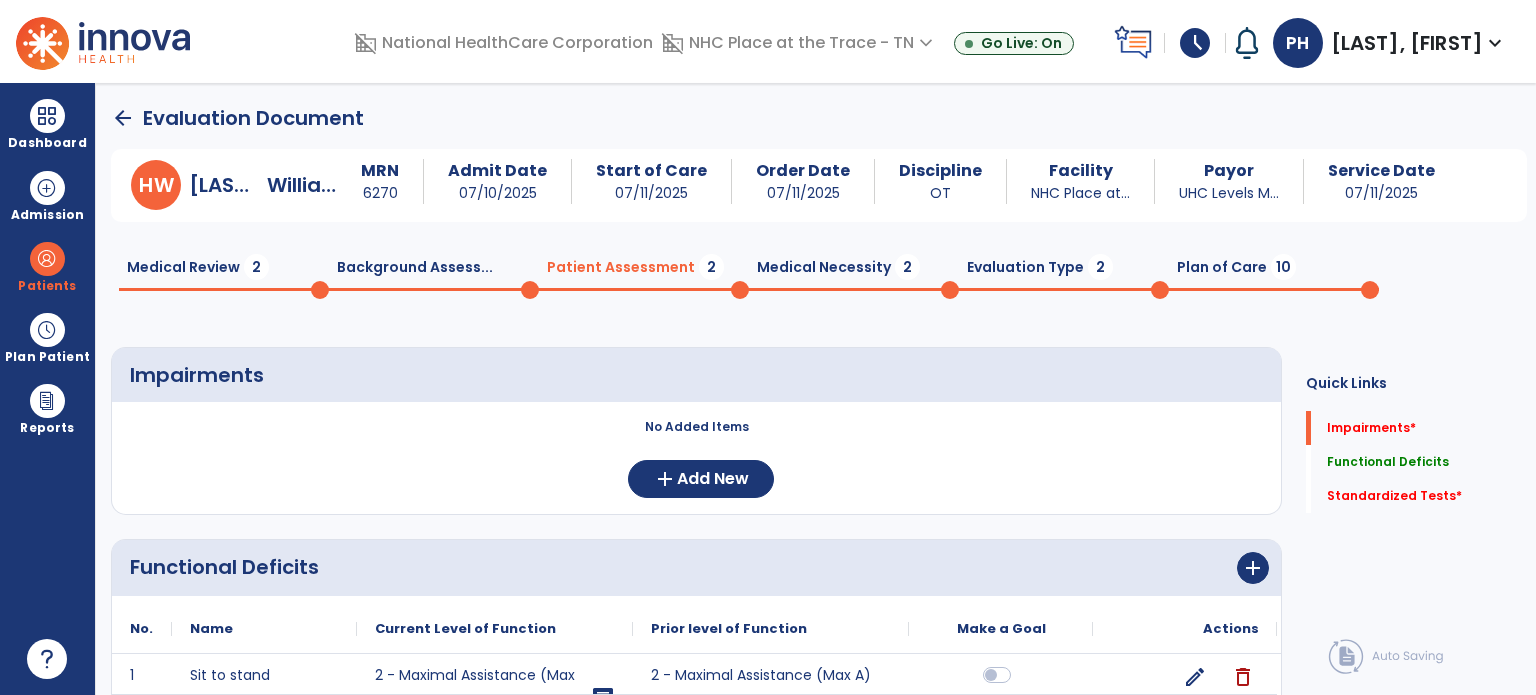 scroll, scrollTop: 20, scrollLeft: 0, axis: vertical 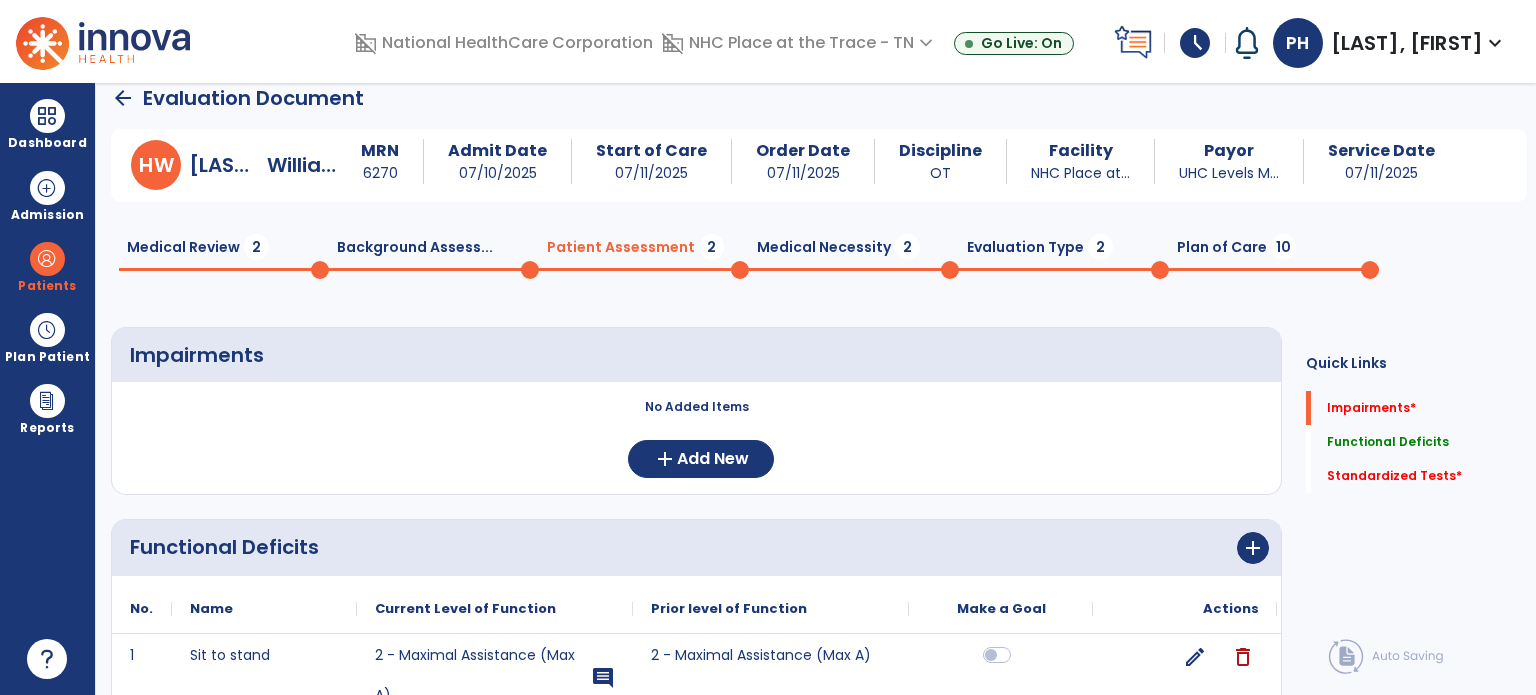 click on "arrow_back" 